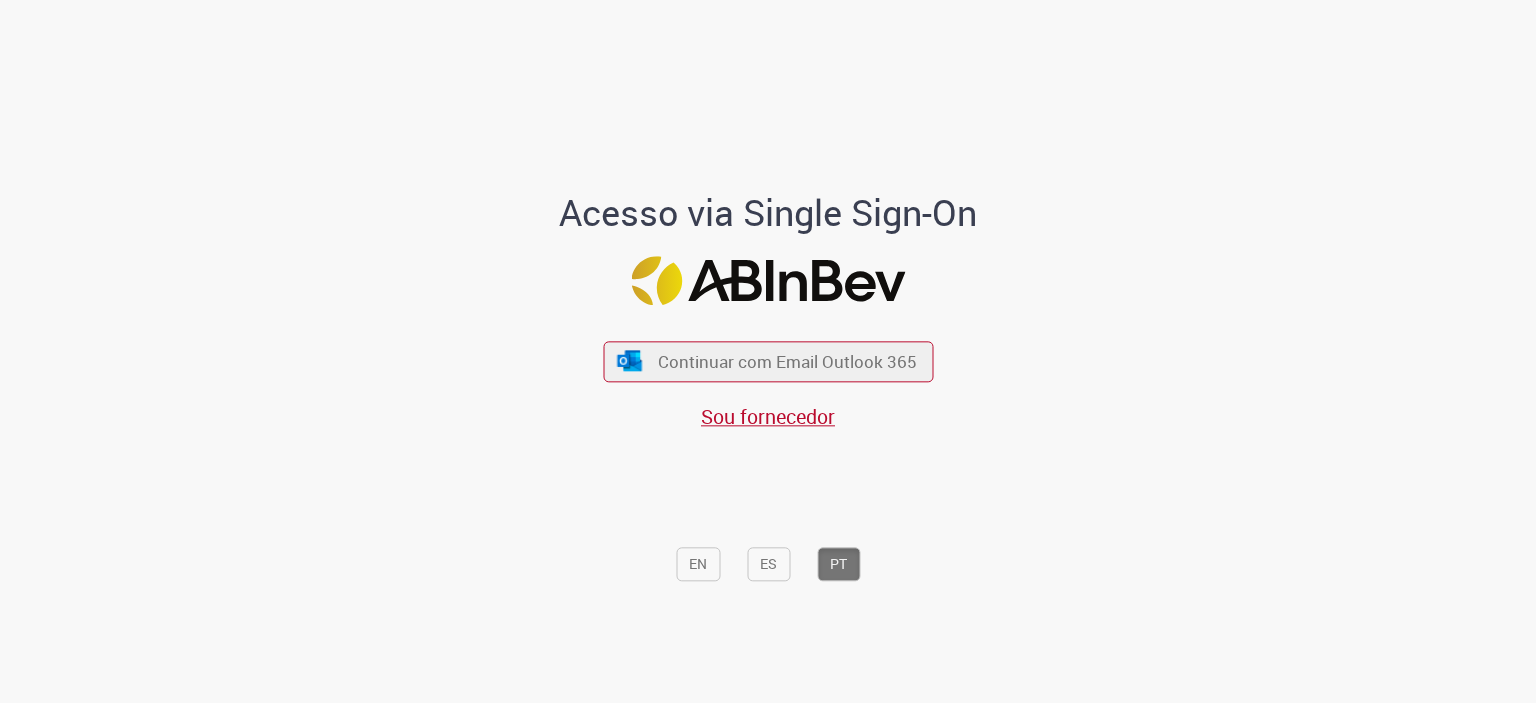 scroll, scrollTop: 0, scrollLeft: 0, axis: both 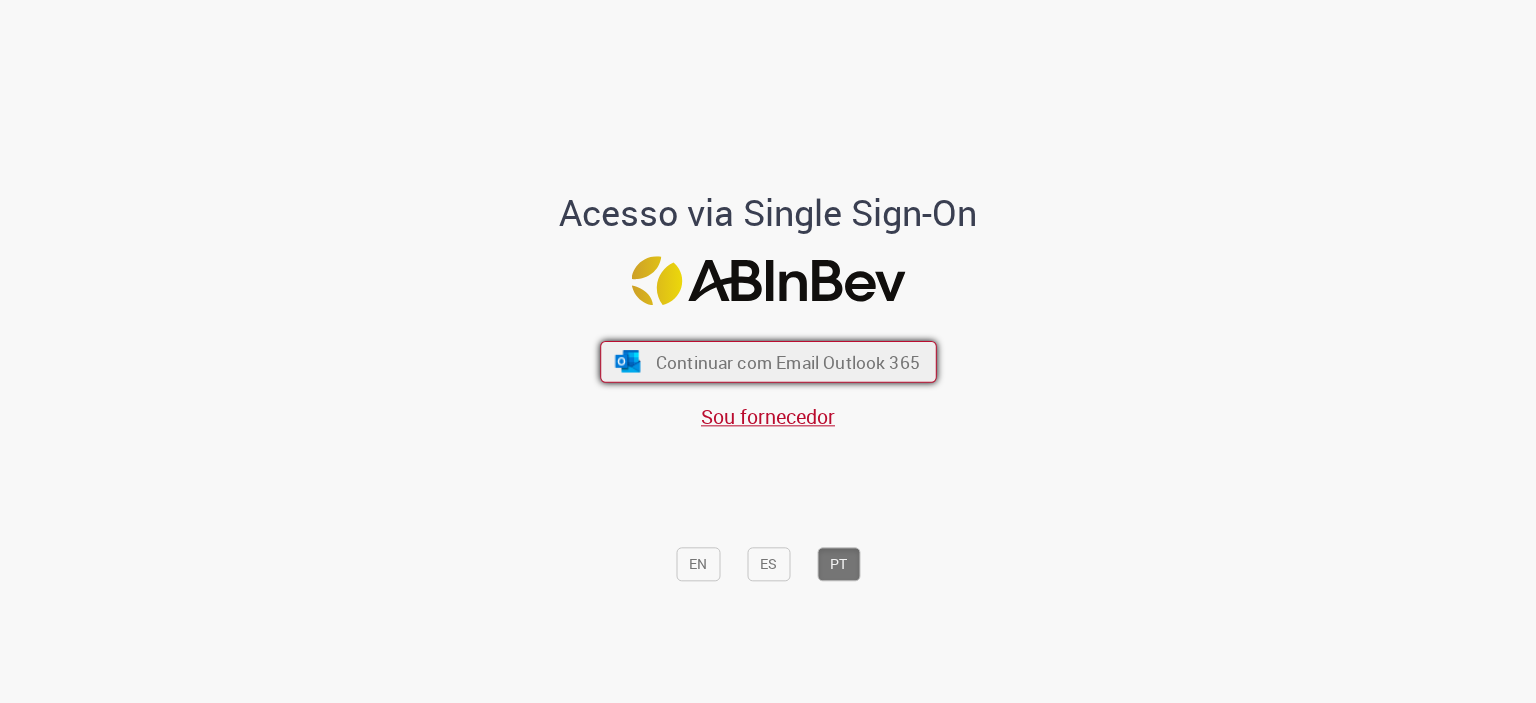 click on "Continuar com Email Outlook 365" at bounding box center (787, 361) 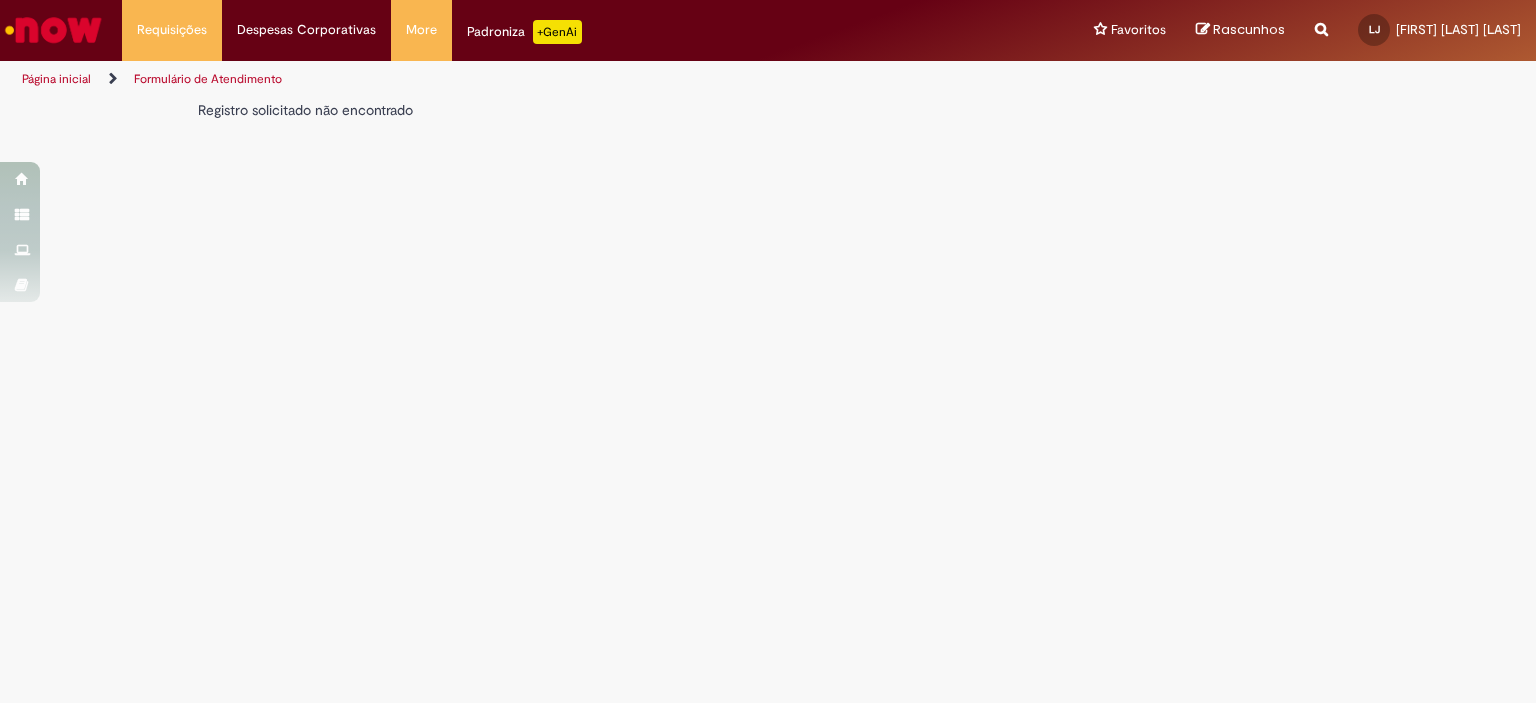 scroll, scrollTop: 0, scrollLeft: 0, axis: both 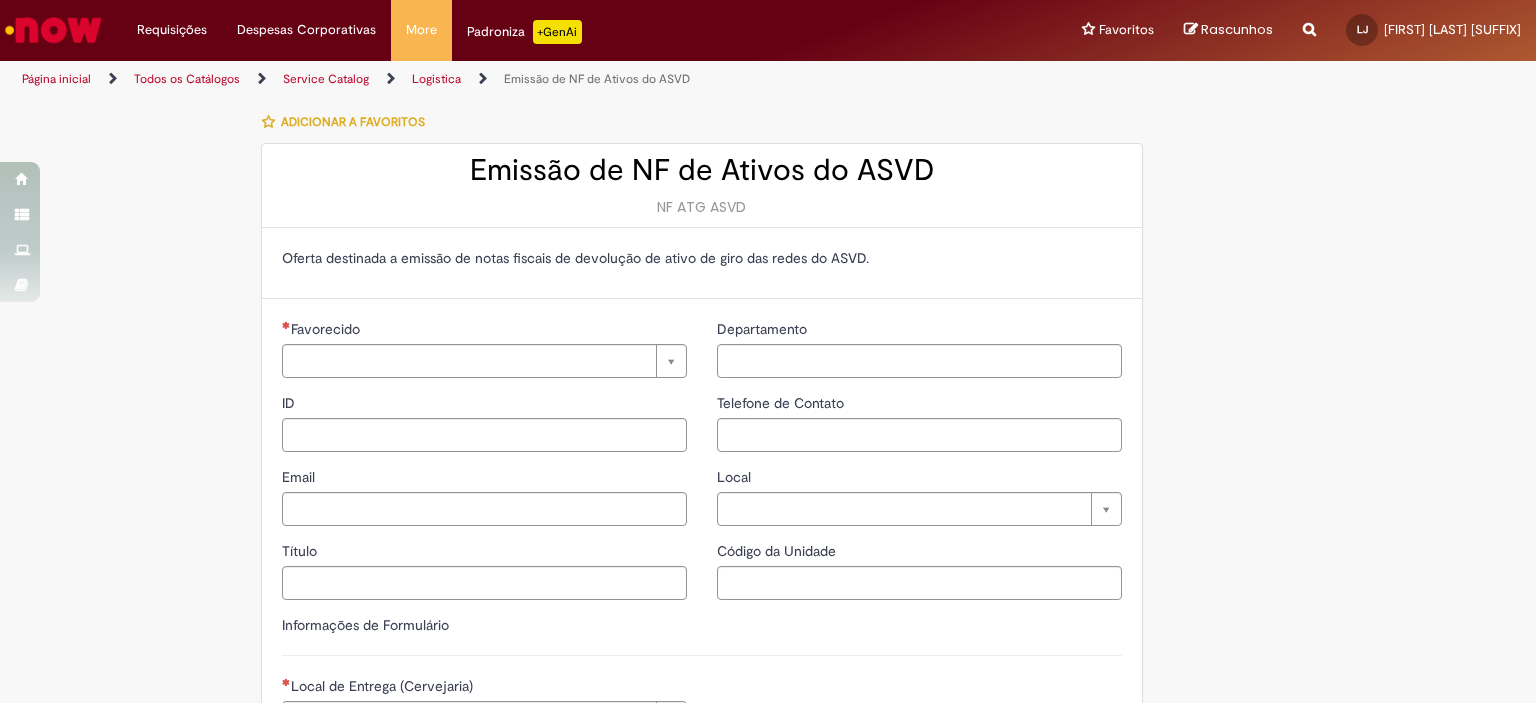 type on "**********" 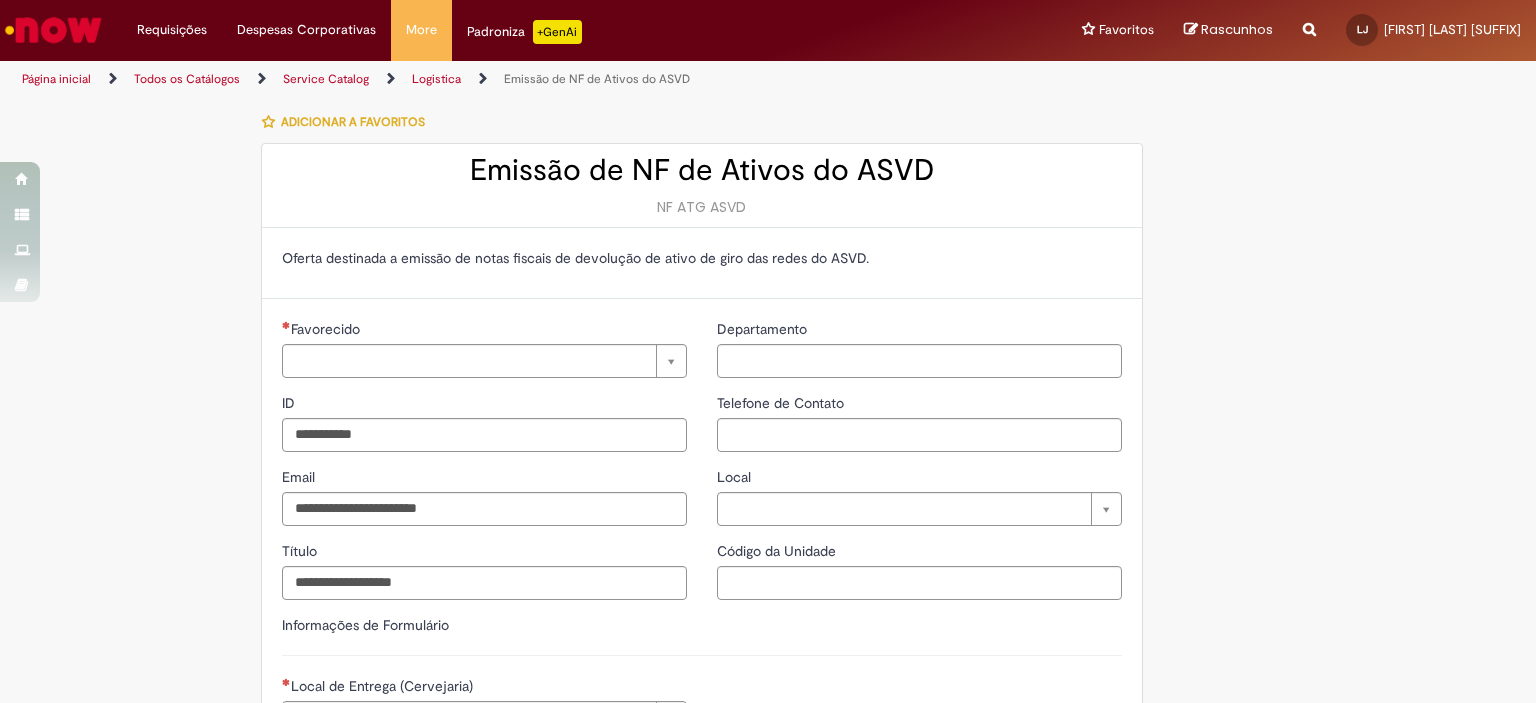 type on "**********" 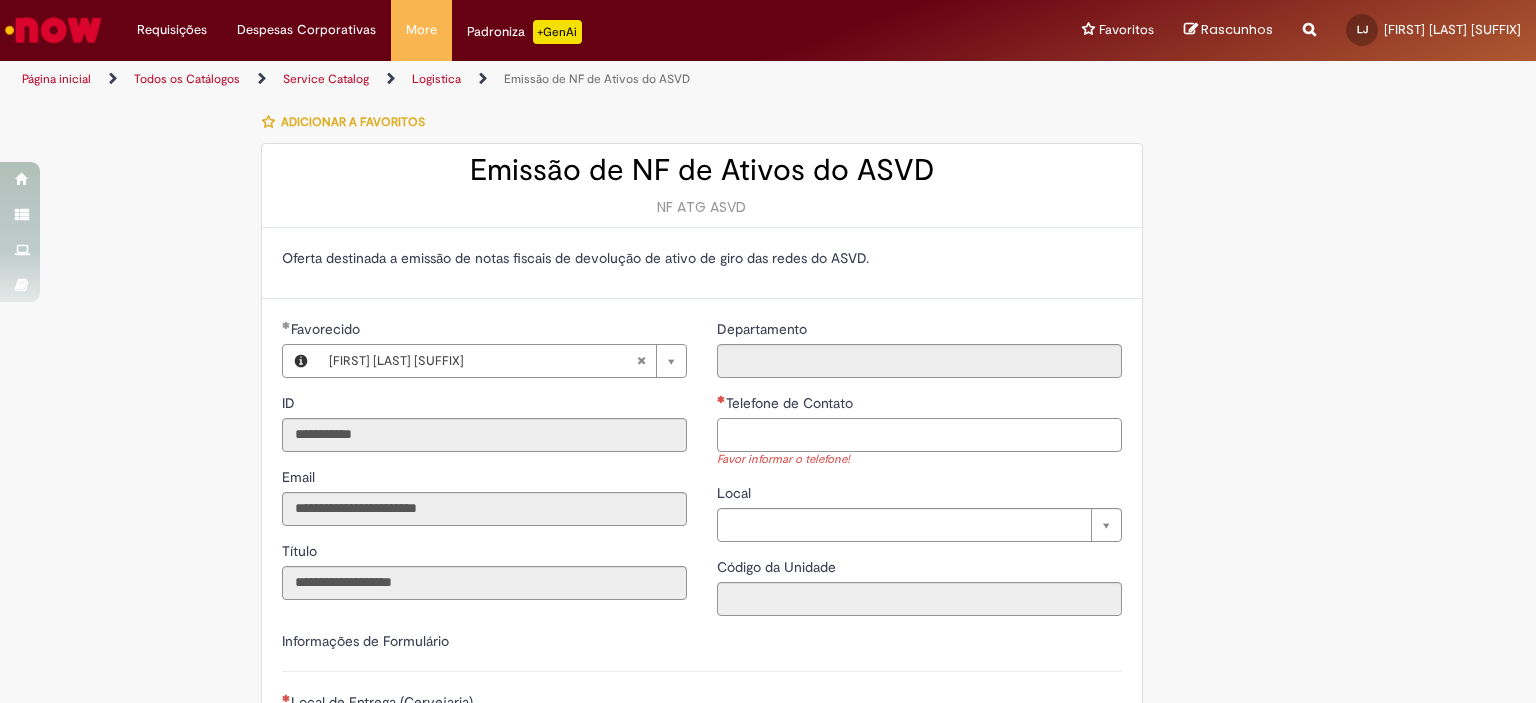 click on "Telefone de Contato" at bounding box center (919, 435) 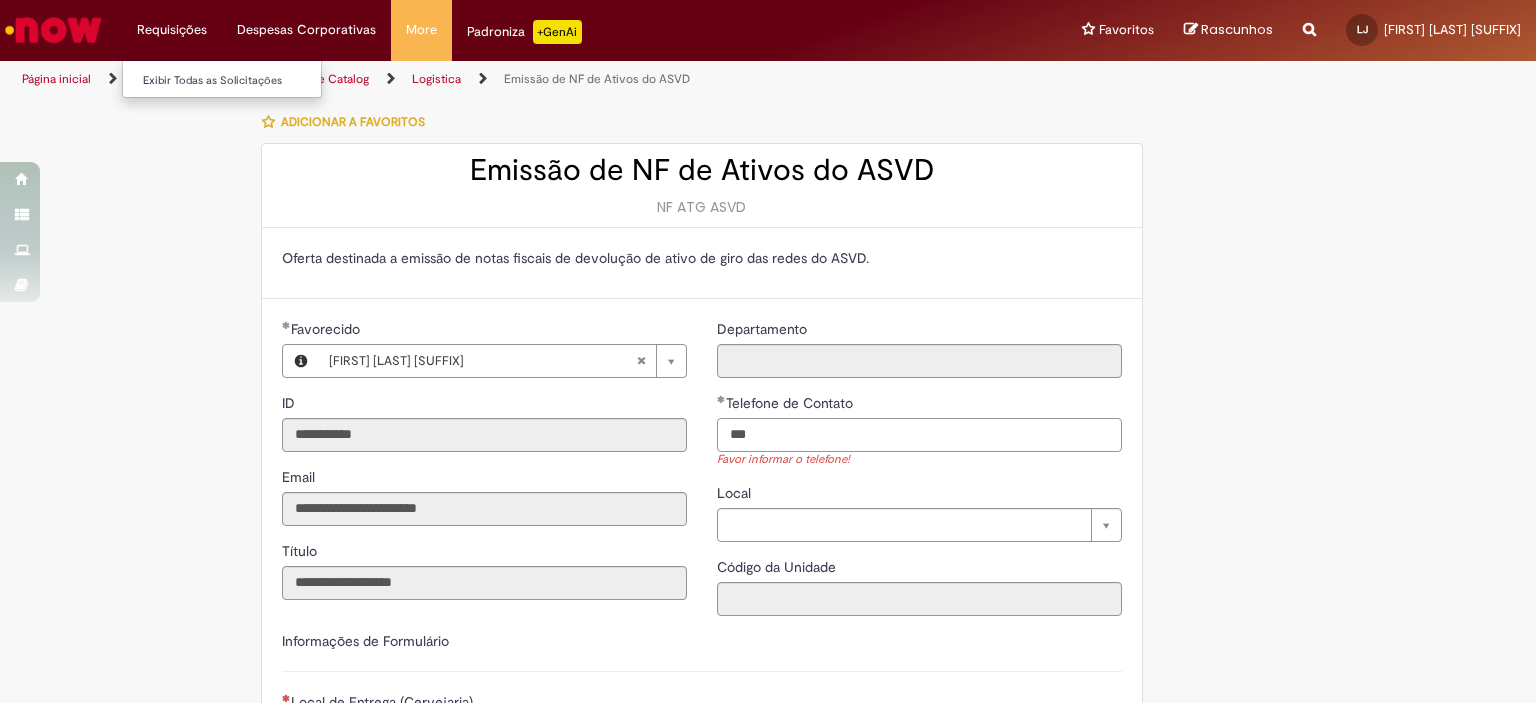 type on "***" 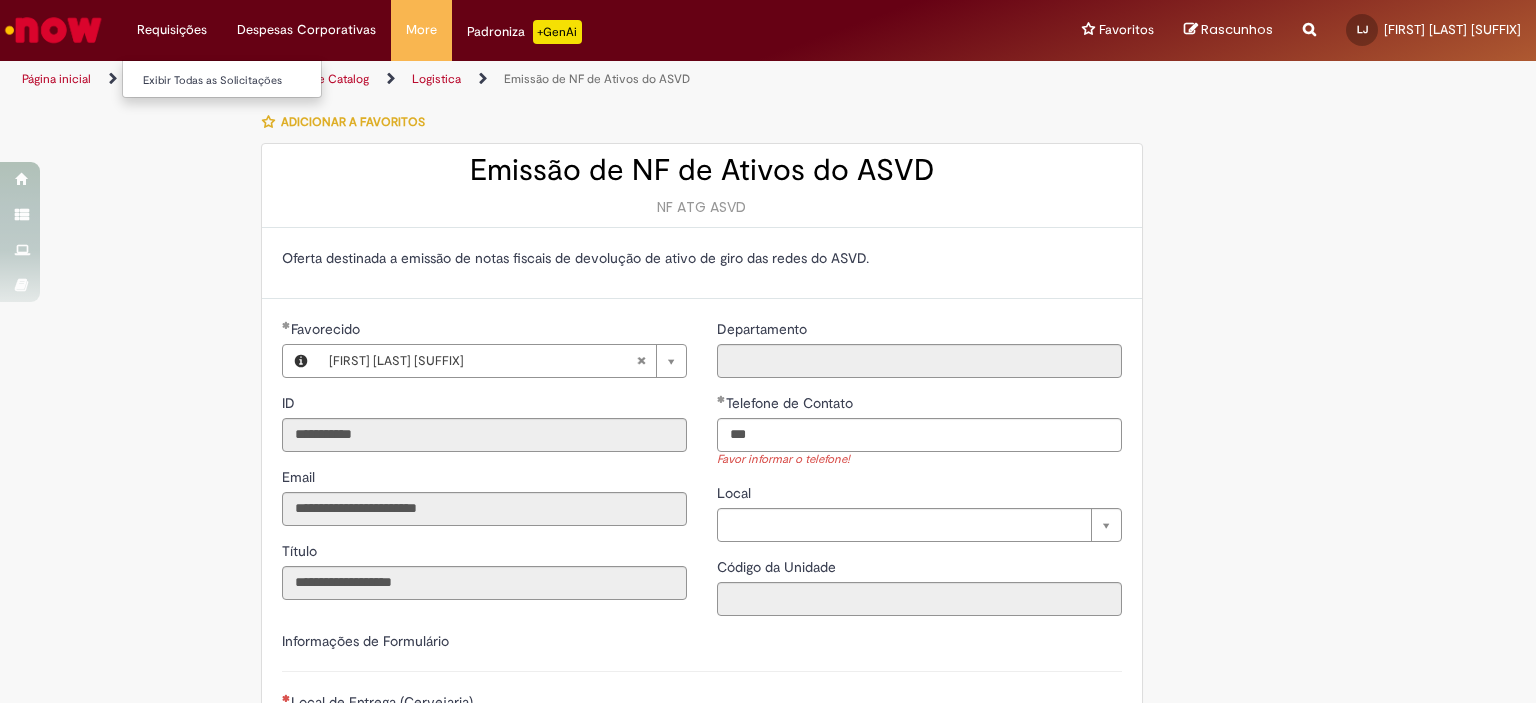 type 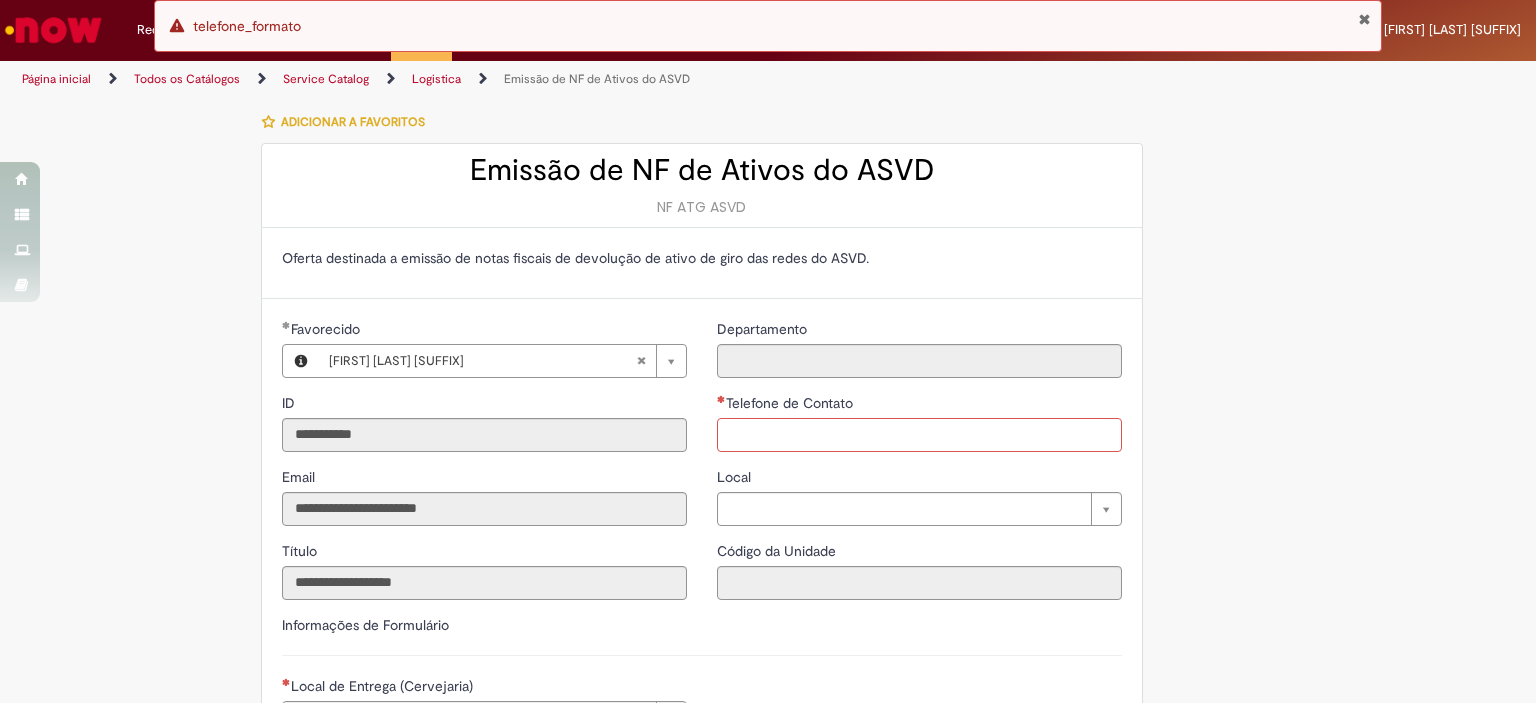 drag, startPoint x: 162, startPoint y: 32, endPoint x: 179, endPoint y: 70, distance: 41.62932 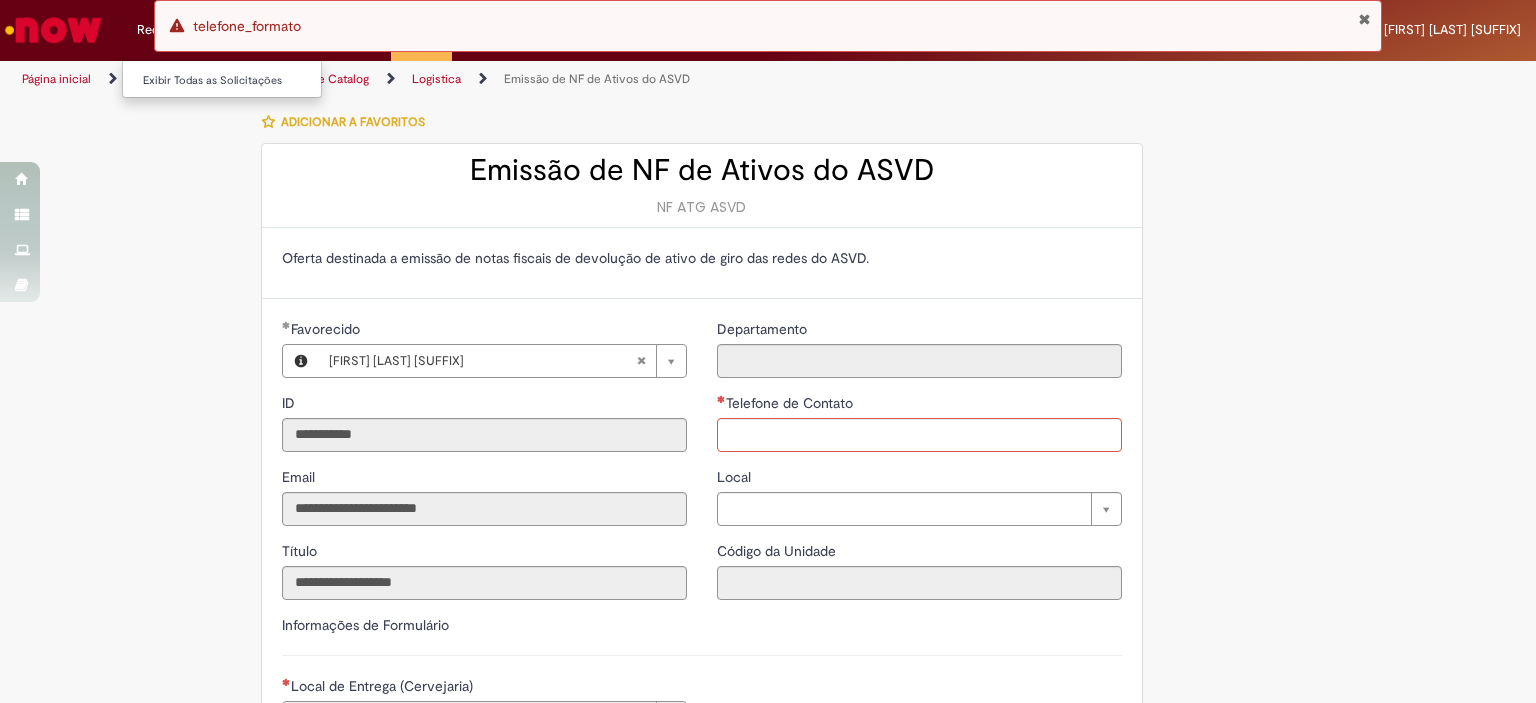 click on "Requisições
Exibir Todas as Solicitações" at bounding box center [172, 30] 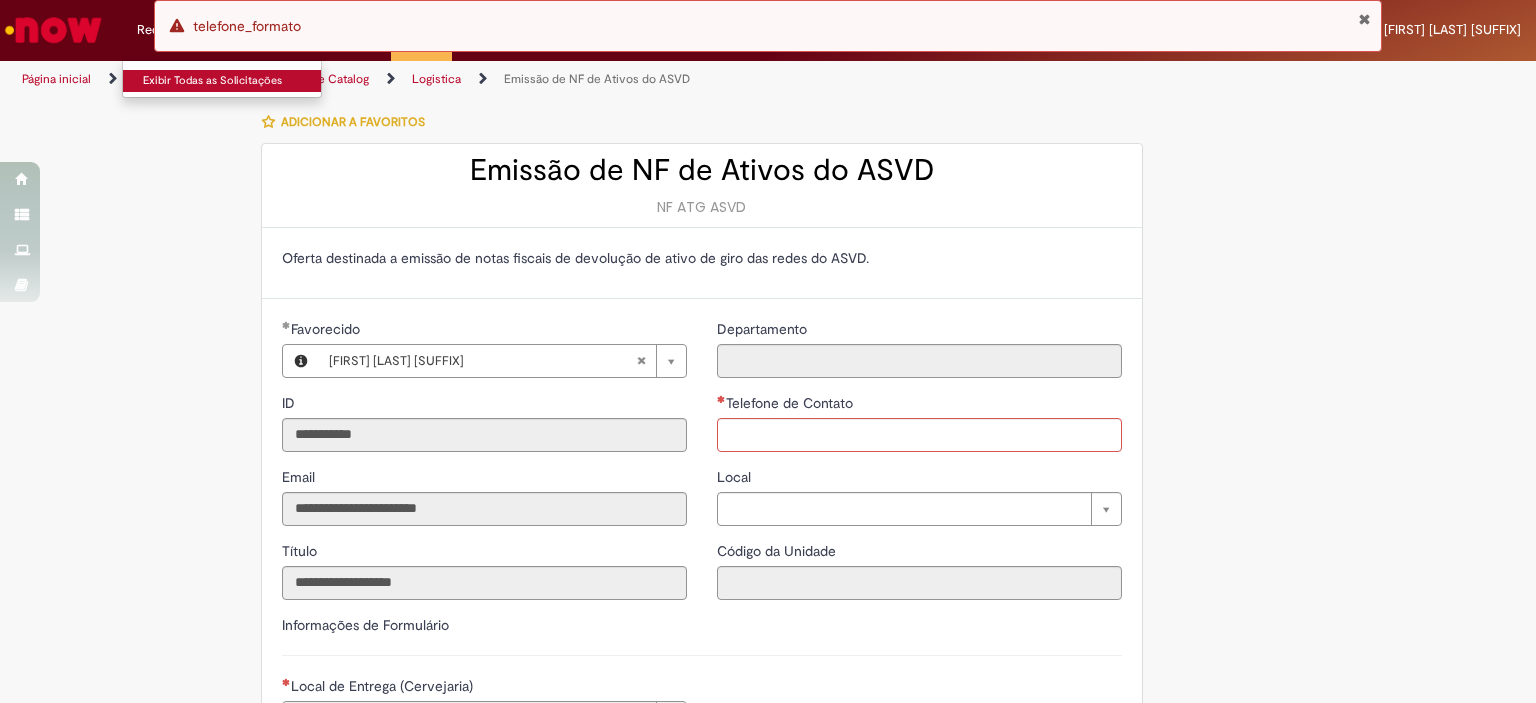 click on "Exibir Todas as Solicitações" at bounding box center [233, 81] 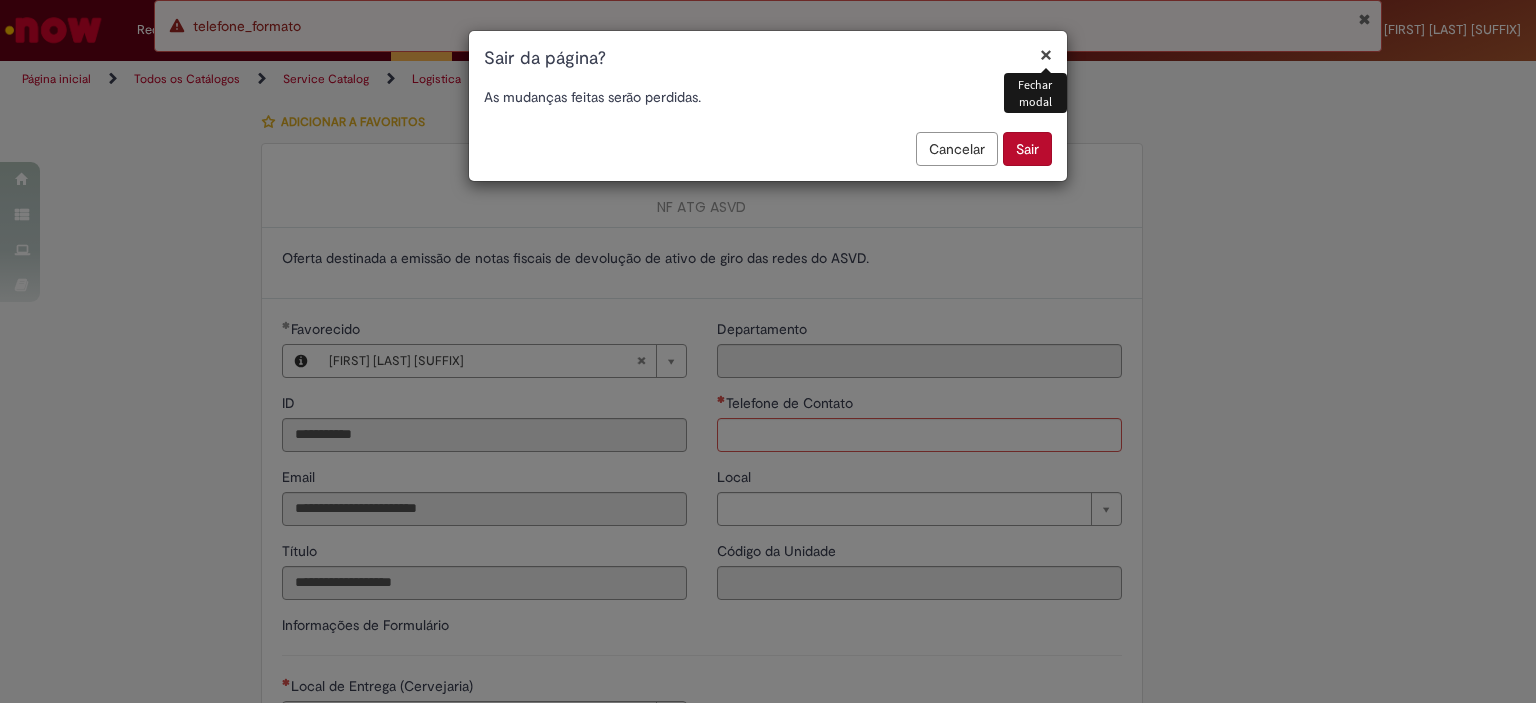 click on "Sair" at bounding box center [1027, 149] 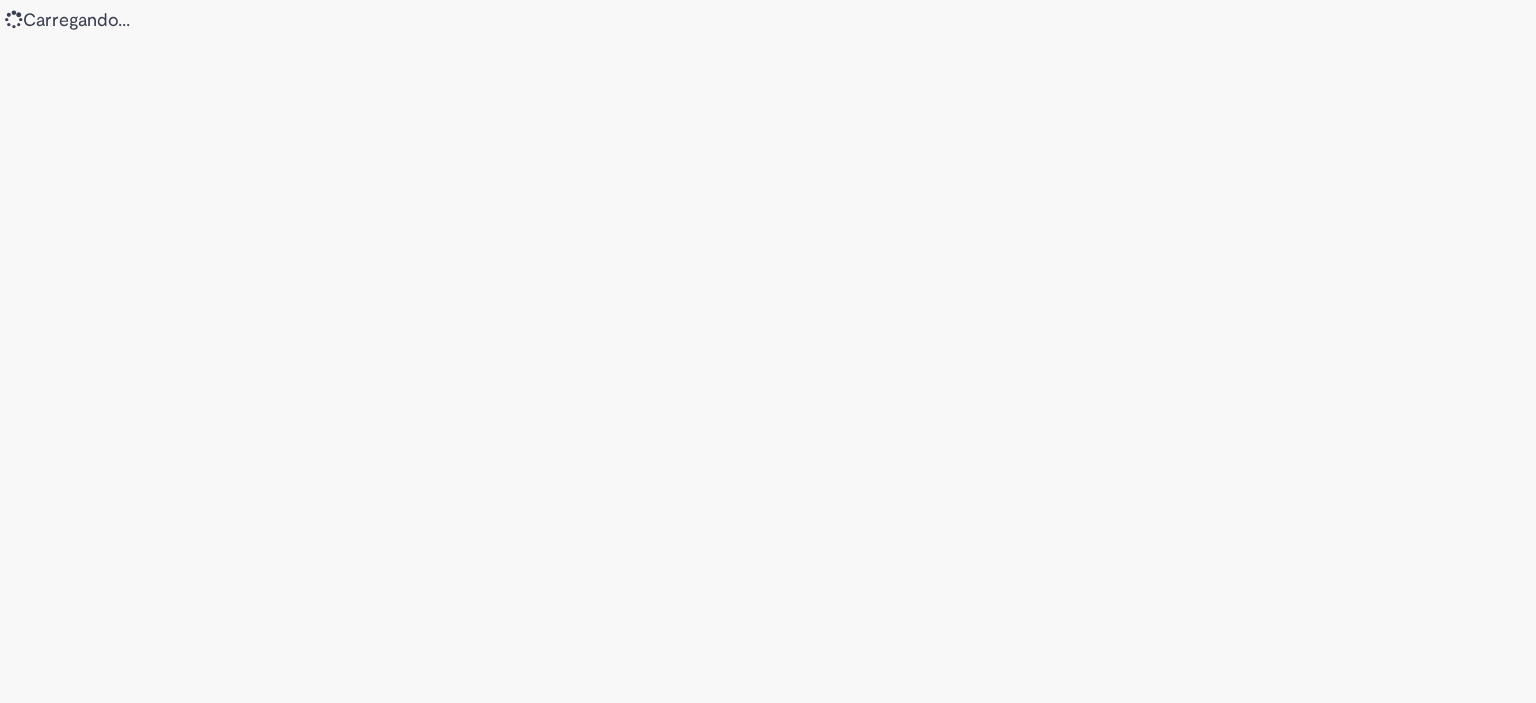 scroll, scrollTop: 0, scrollLeft: 0, axis: both 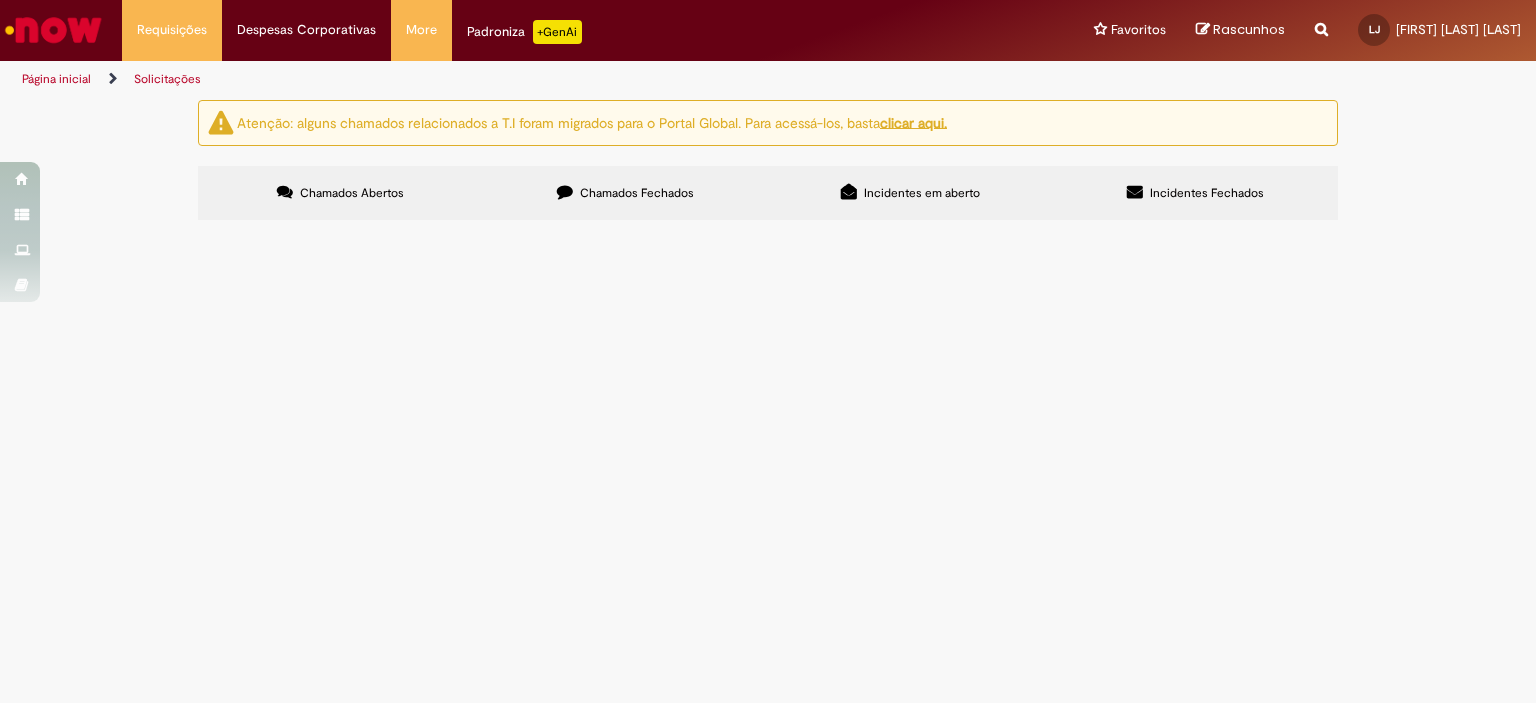 click at bounding box center (565, 192) 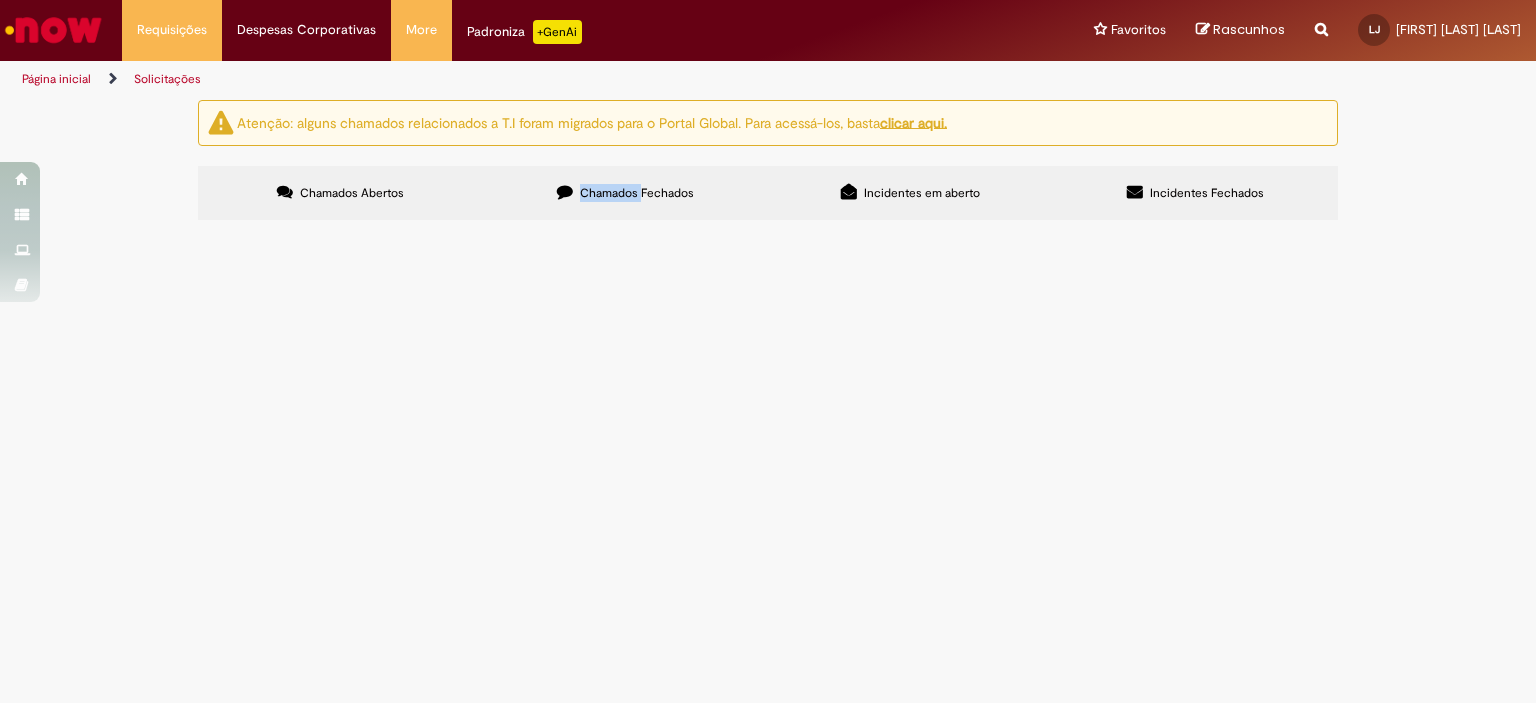 click at bounding box center [565, 192] 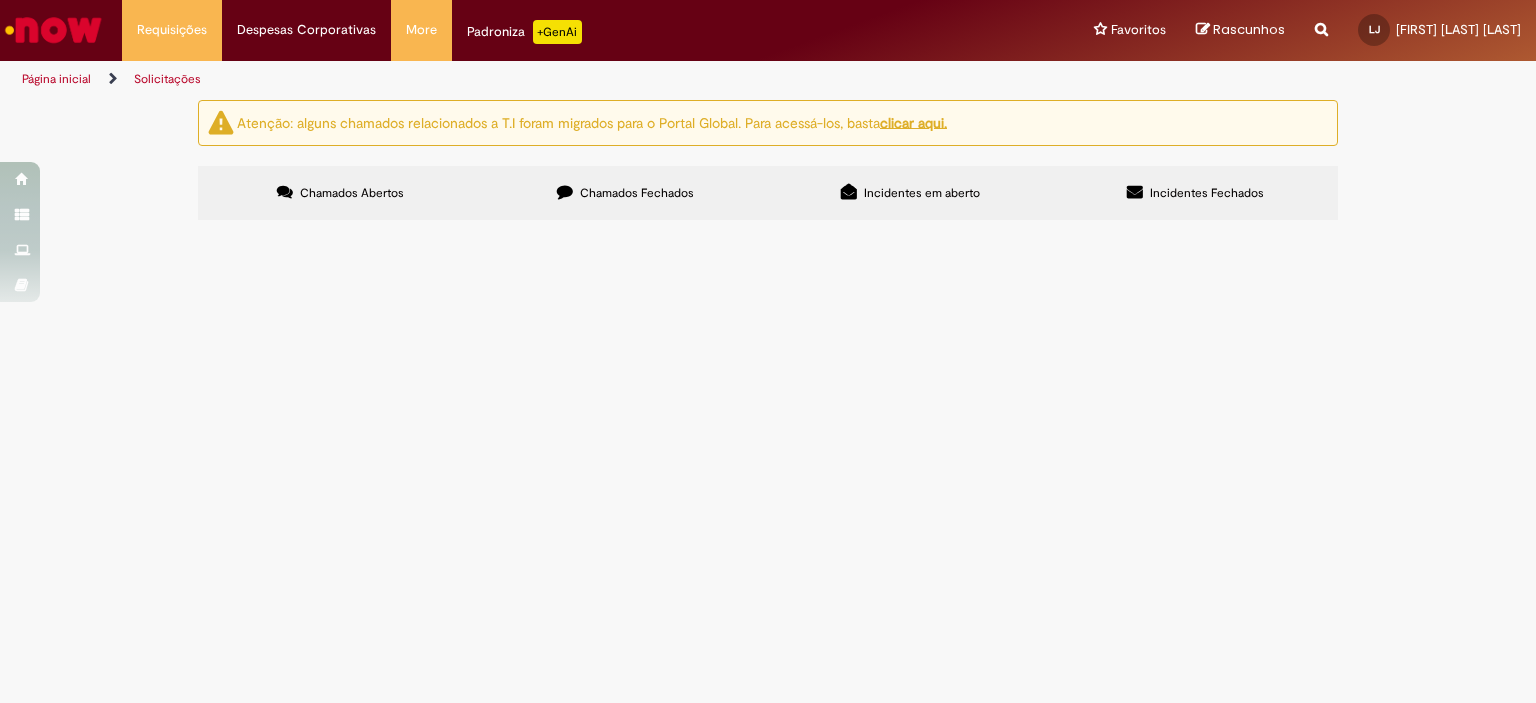 click on "Chamados Abertos" at bounding box center (340, 193) 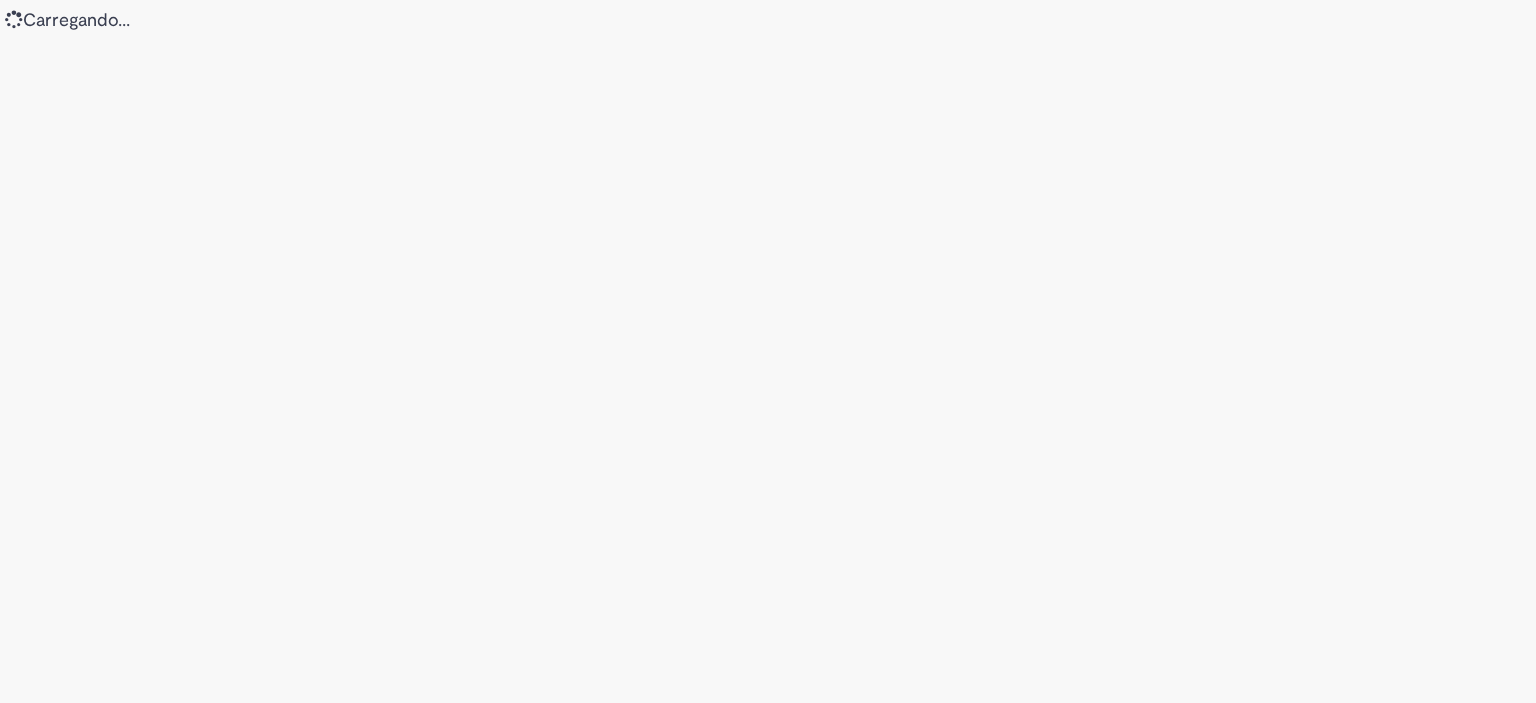 scroll, scrollTop: 0, scrollLeft: 0, axis: both 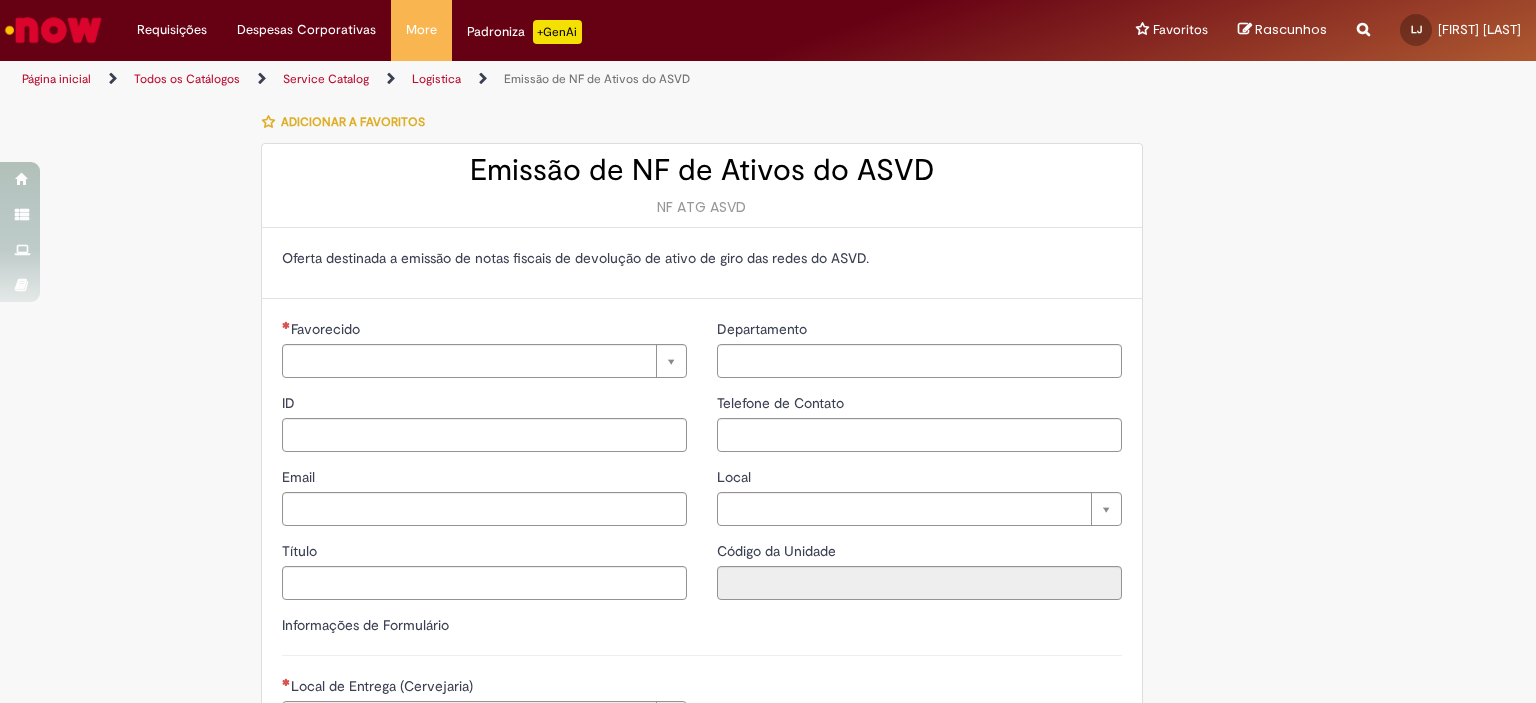 type on "**********" 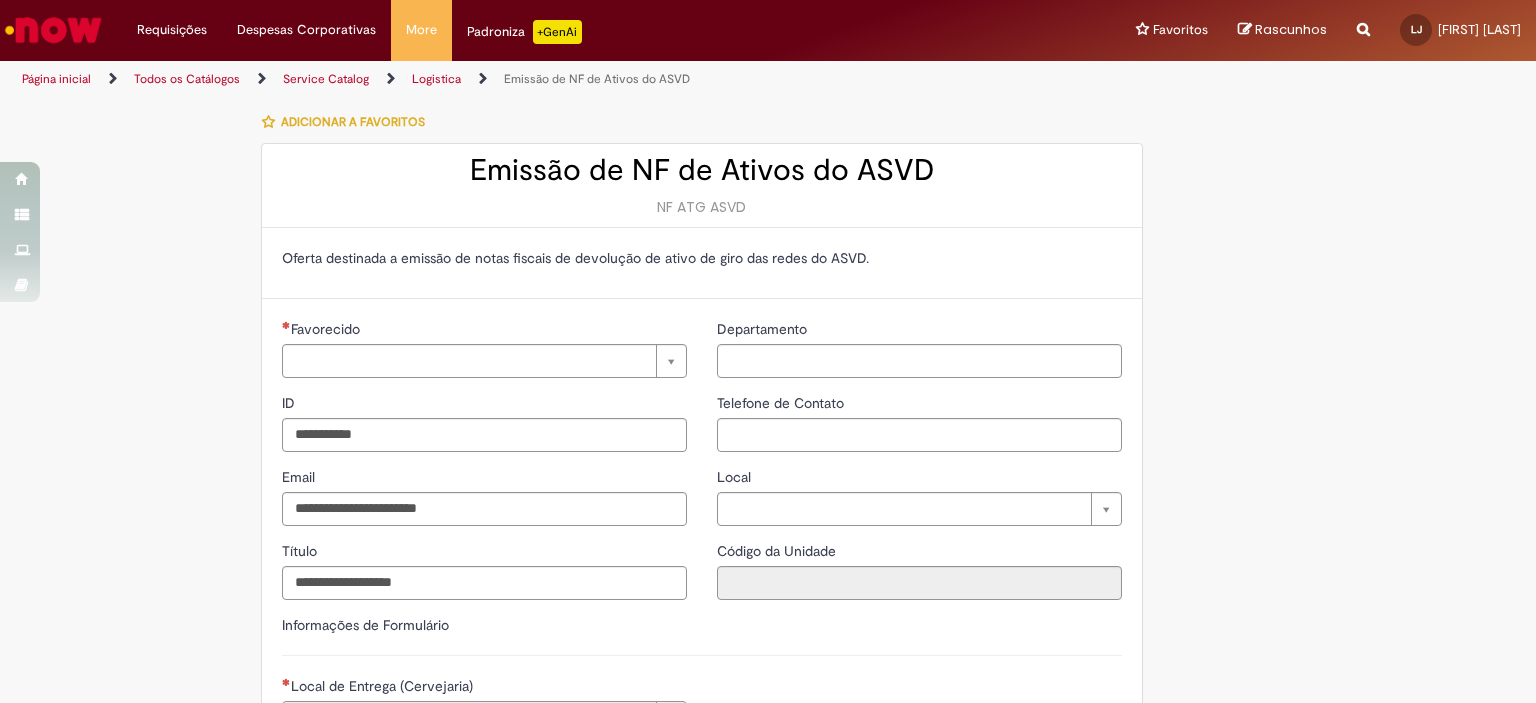 type on "**********" 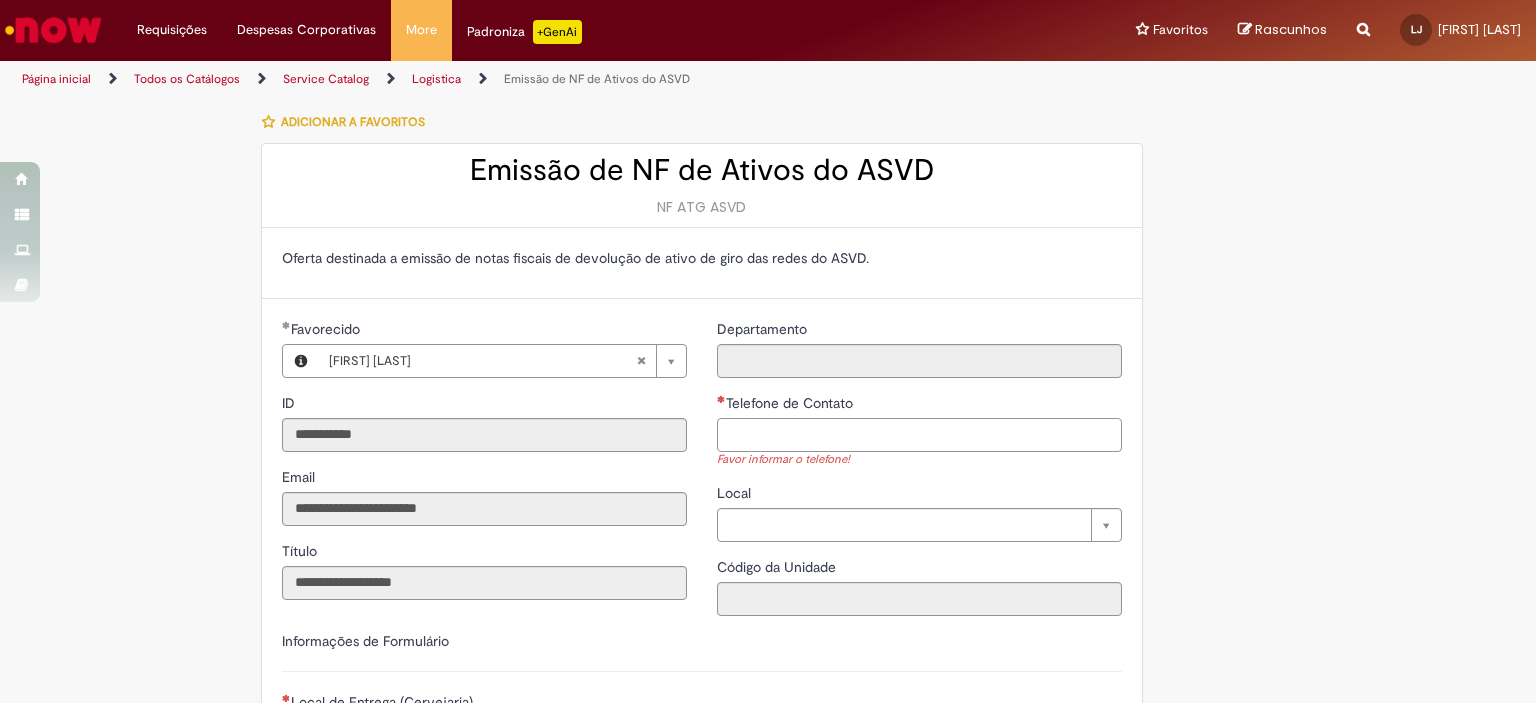 click on "Telefone de Contato" at bounding box center [919, 435] 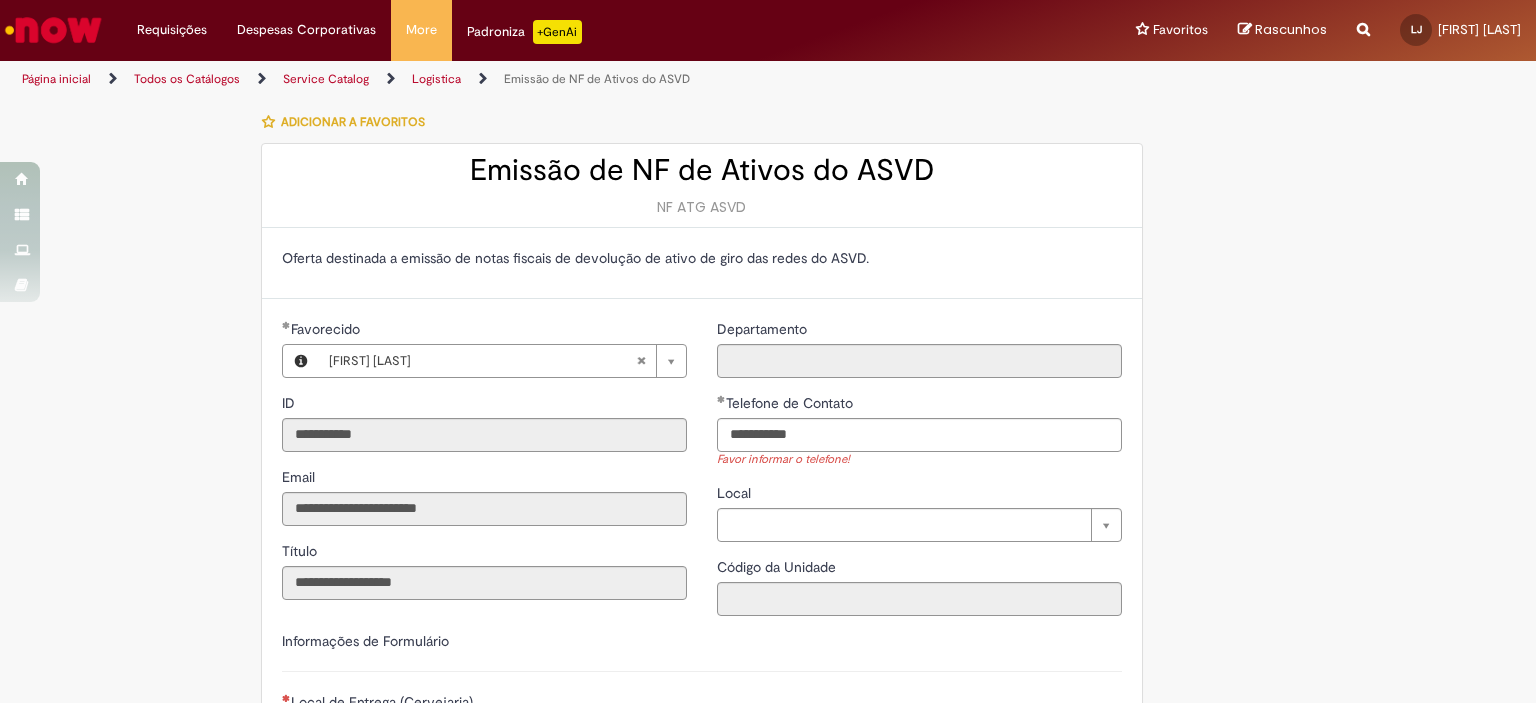 type on "**********" 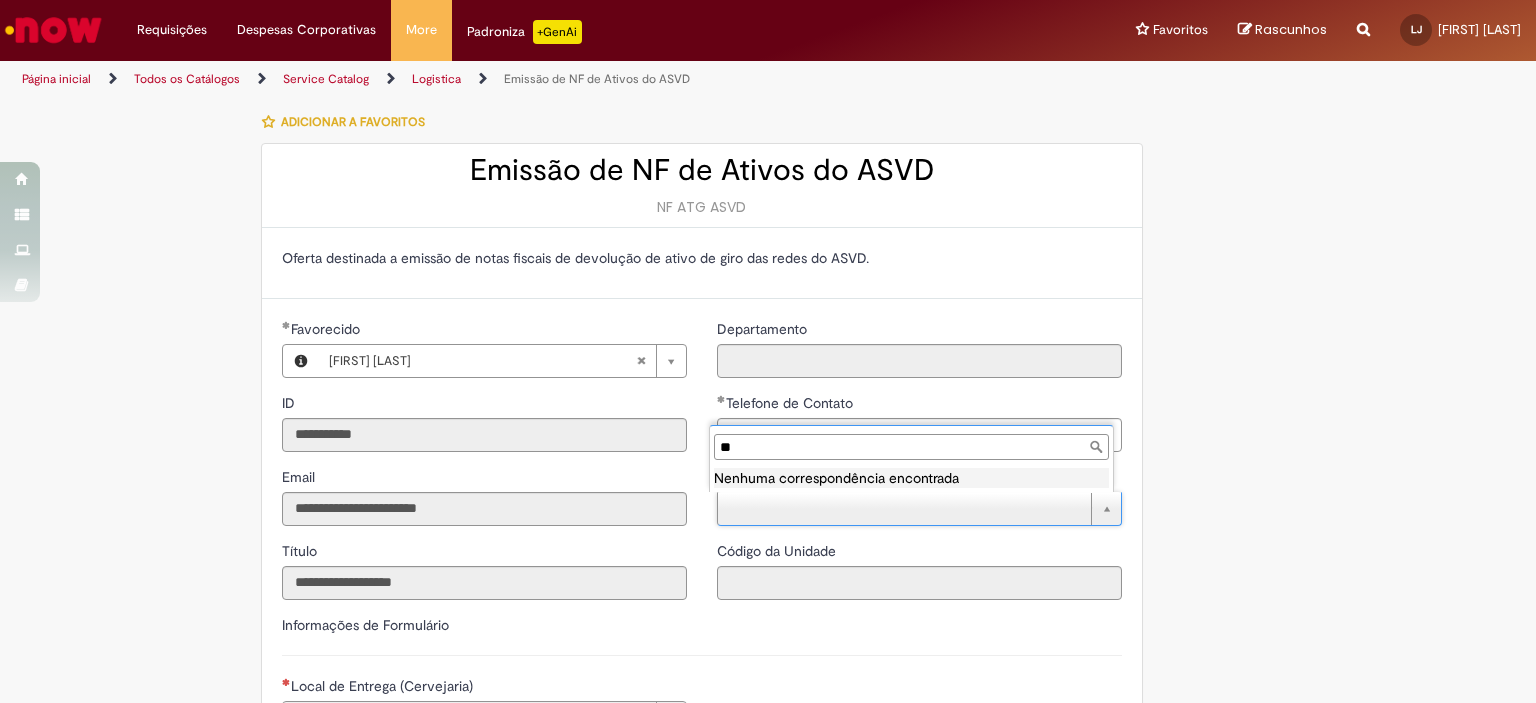 type on "*" 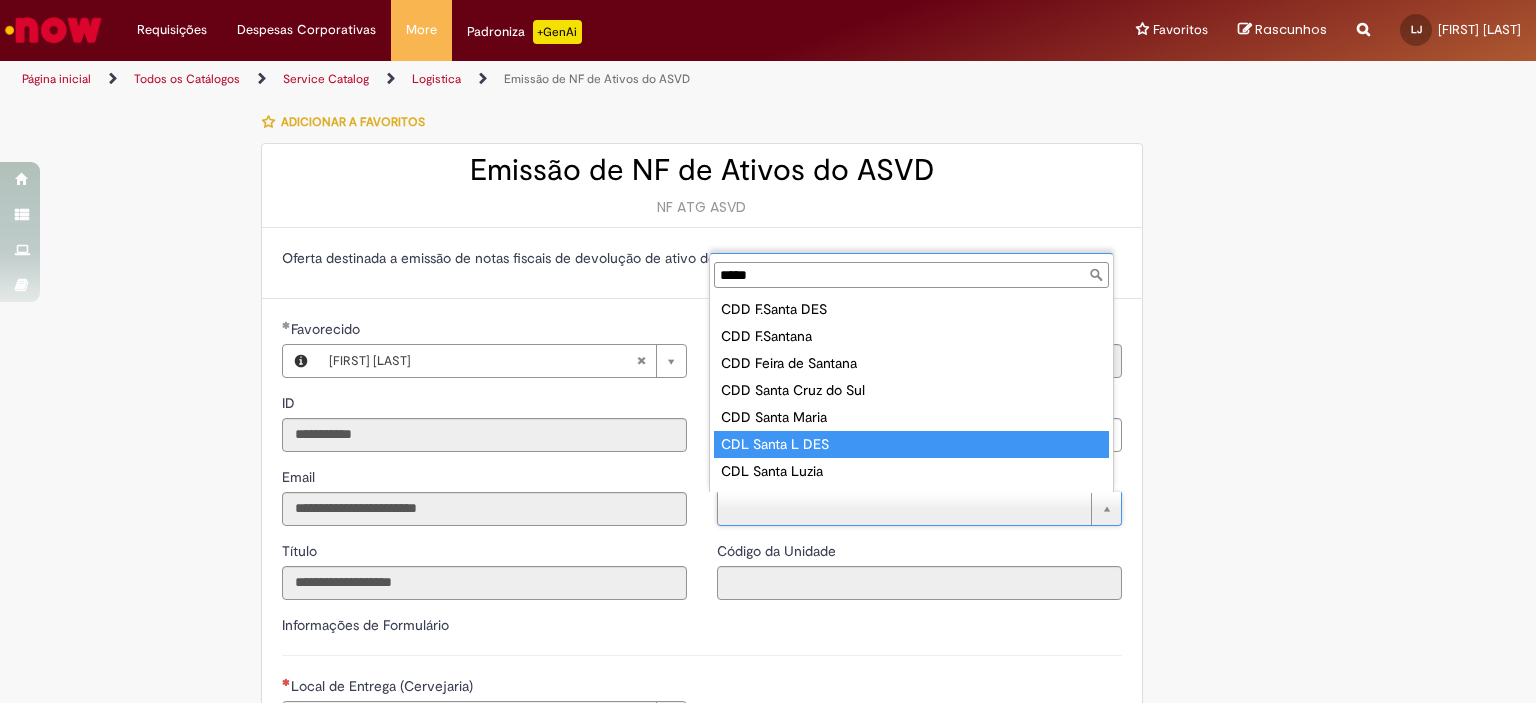 scroll, scrollTop: 78, scrollLeft: 0, axis: vertical 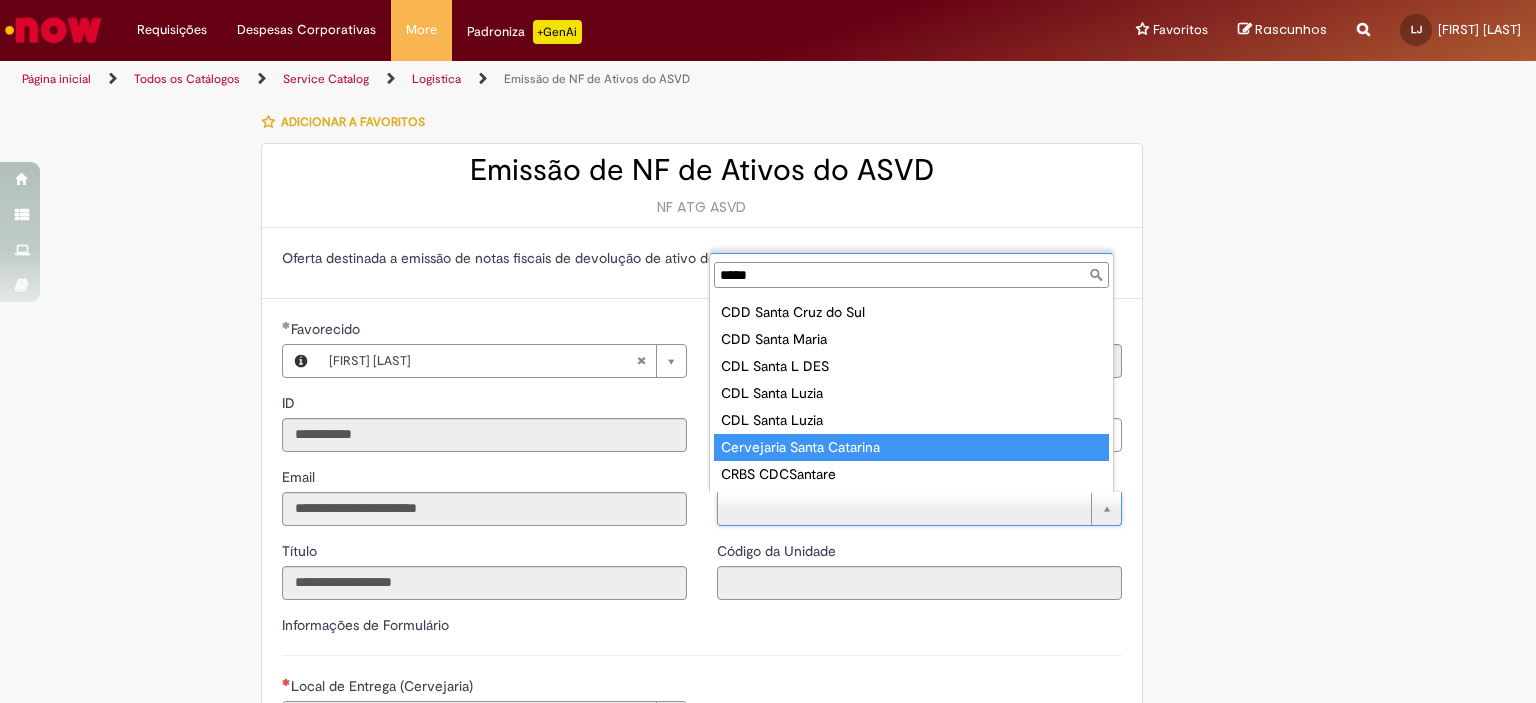 type on "*****" 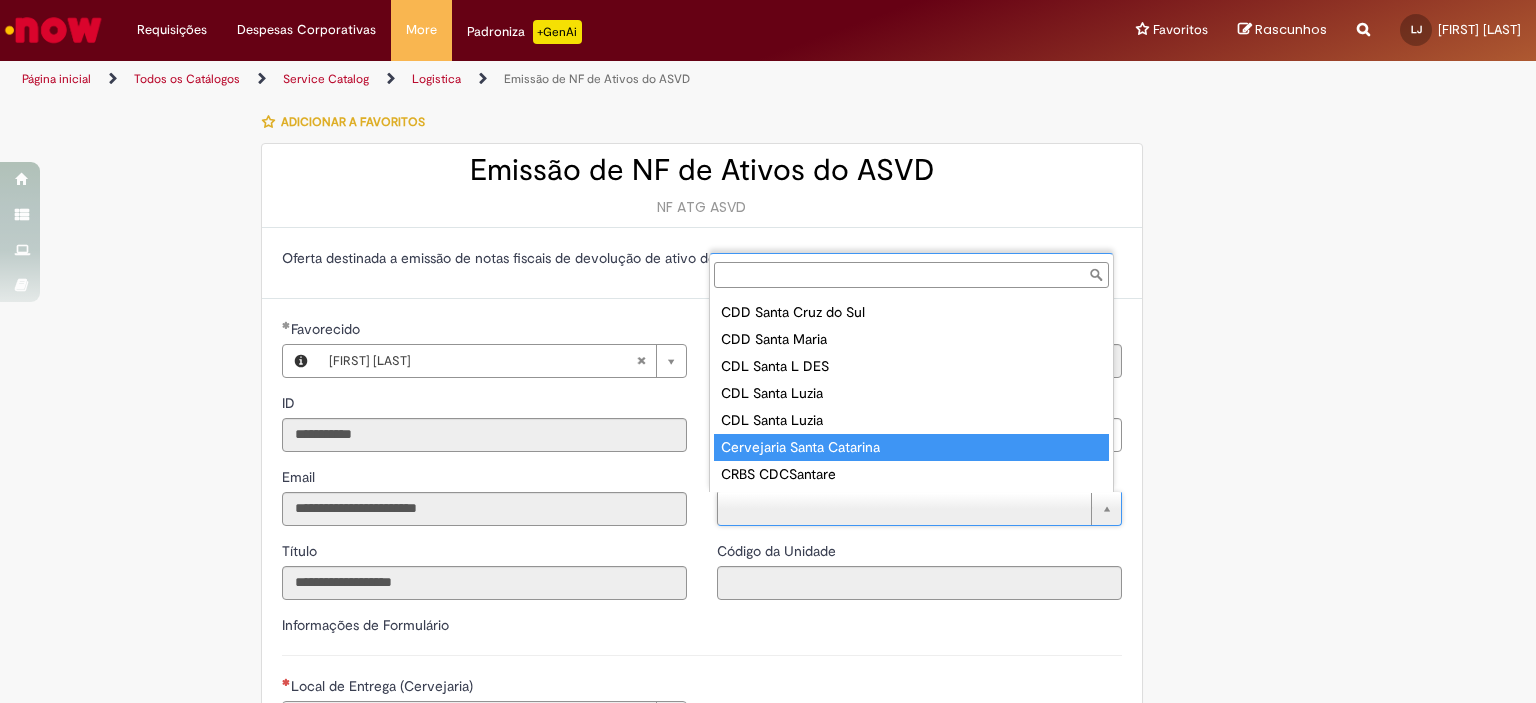 type on "****" 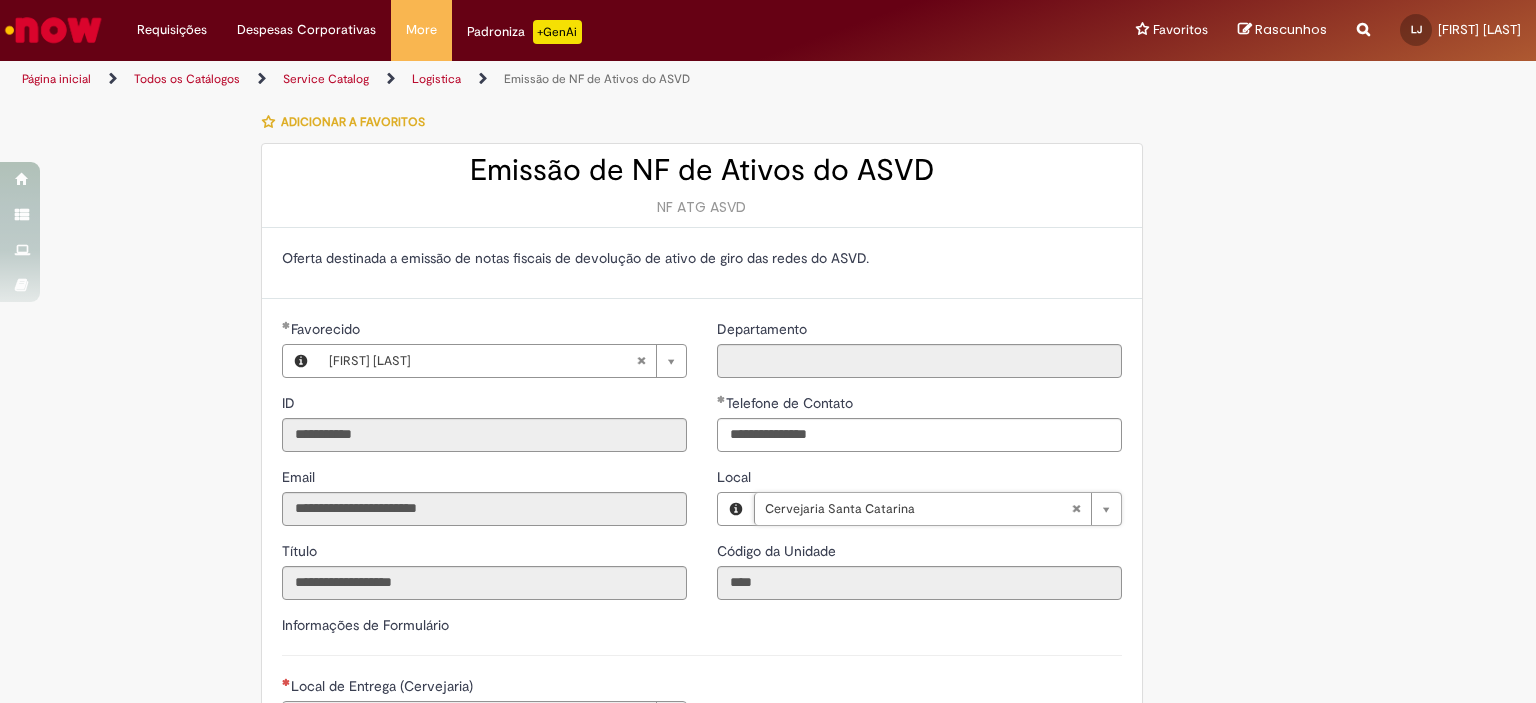 type 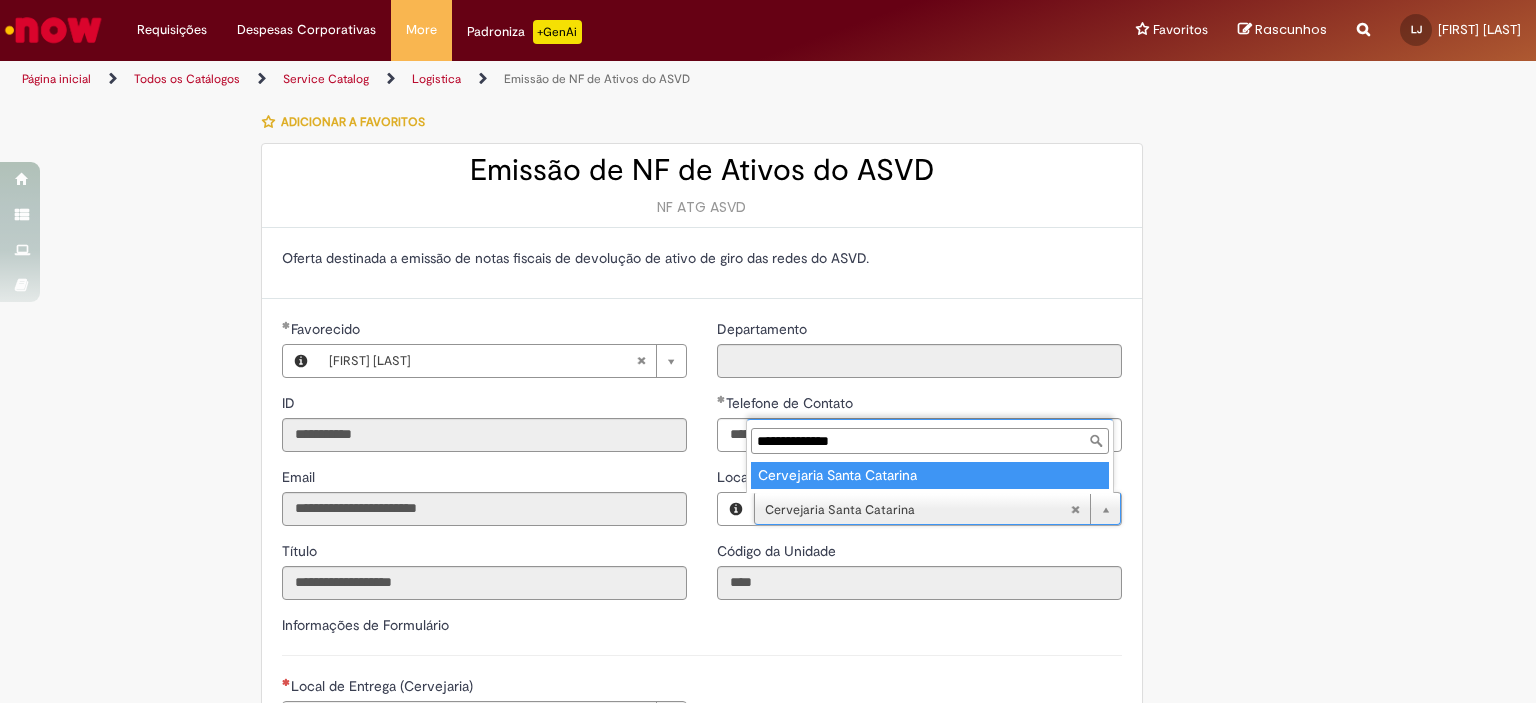 type on "**********" 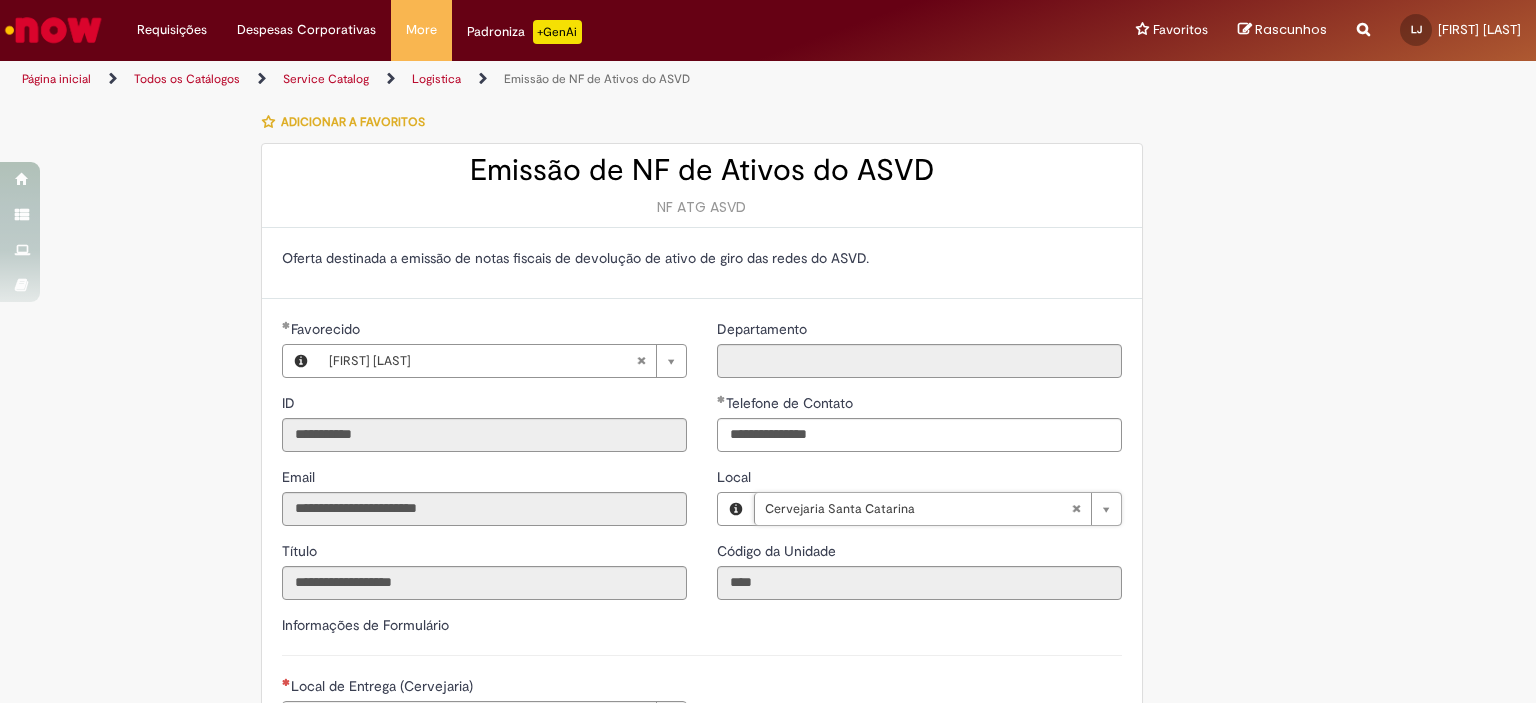 scroll, scrollTop: 0, scrollLeft: 158, axis: horizontal 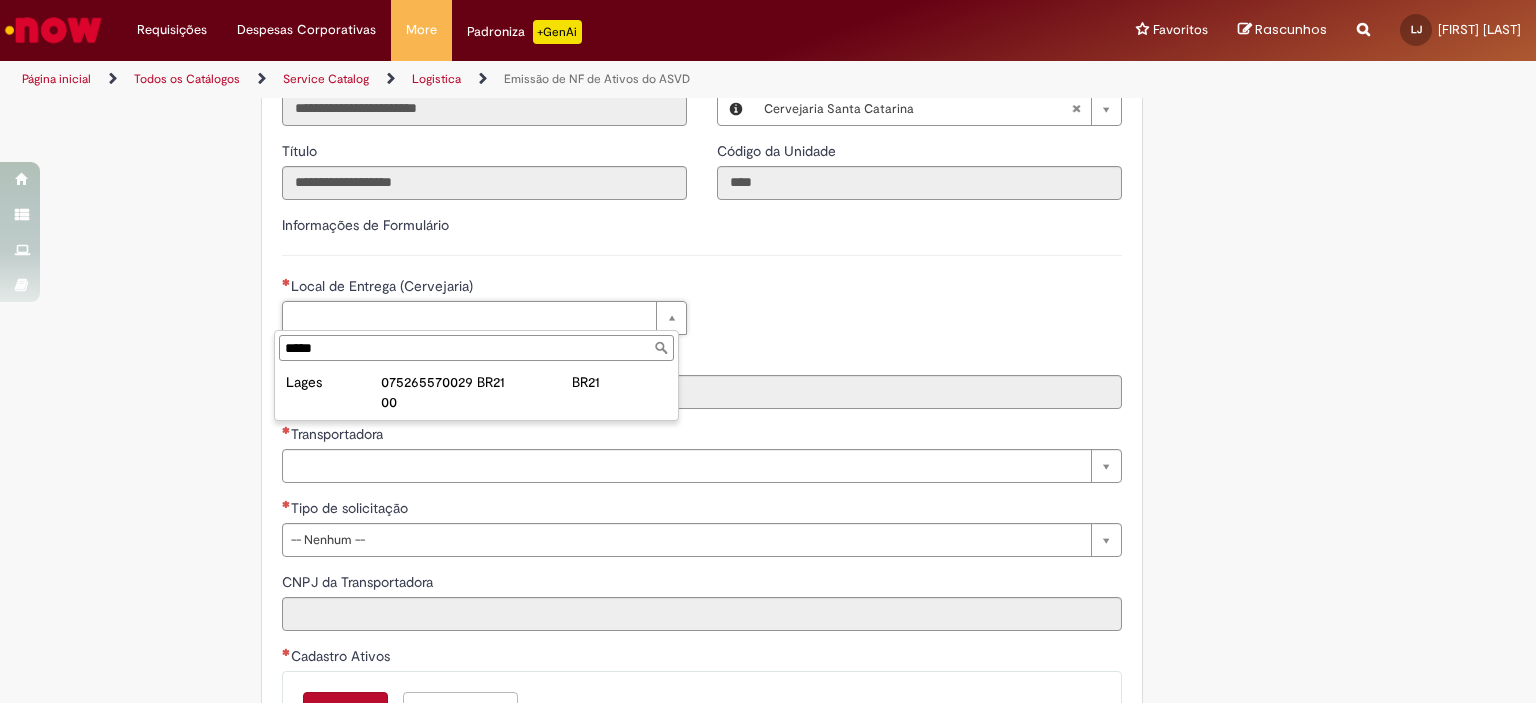 type on "*****" 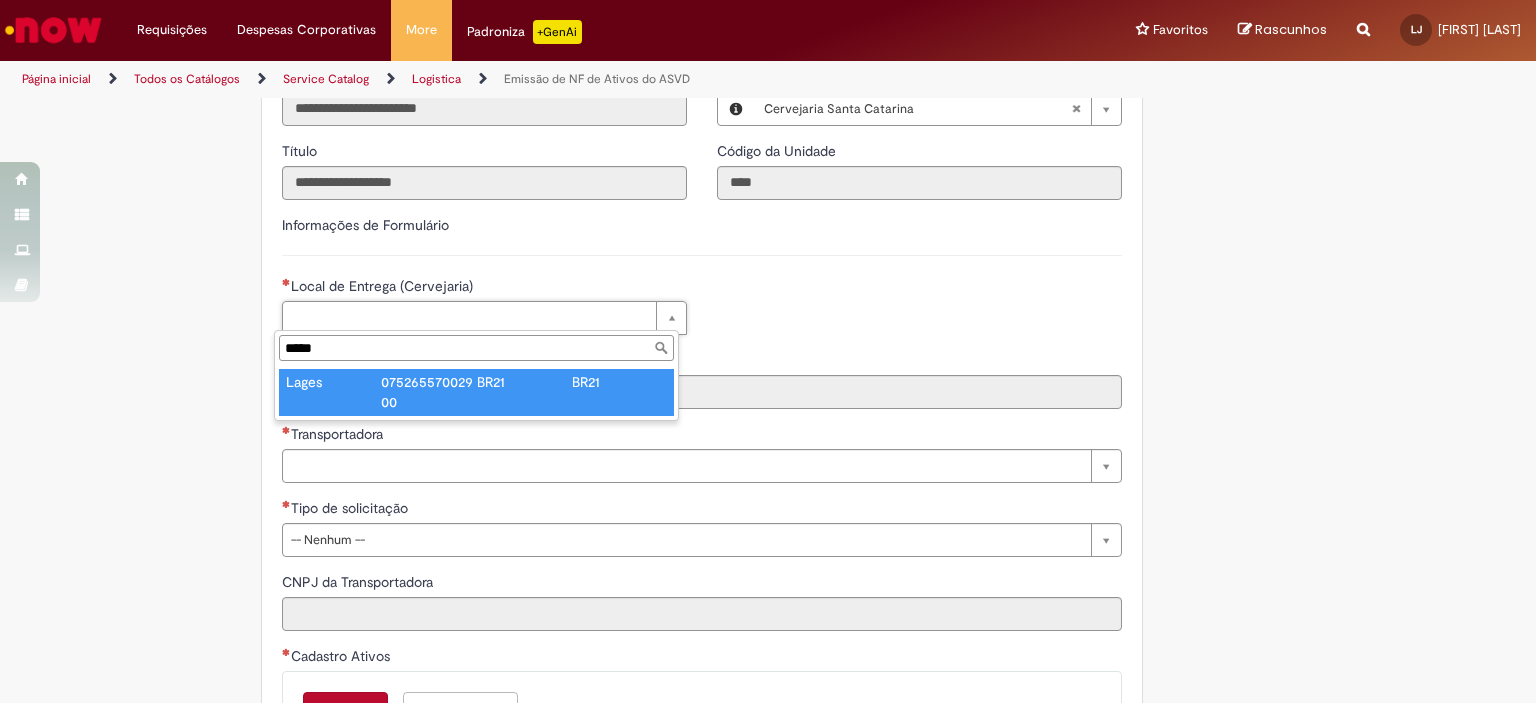 type on "*****" 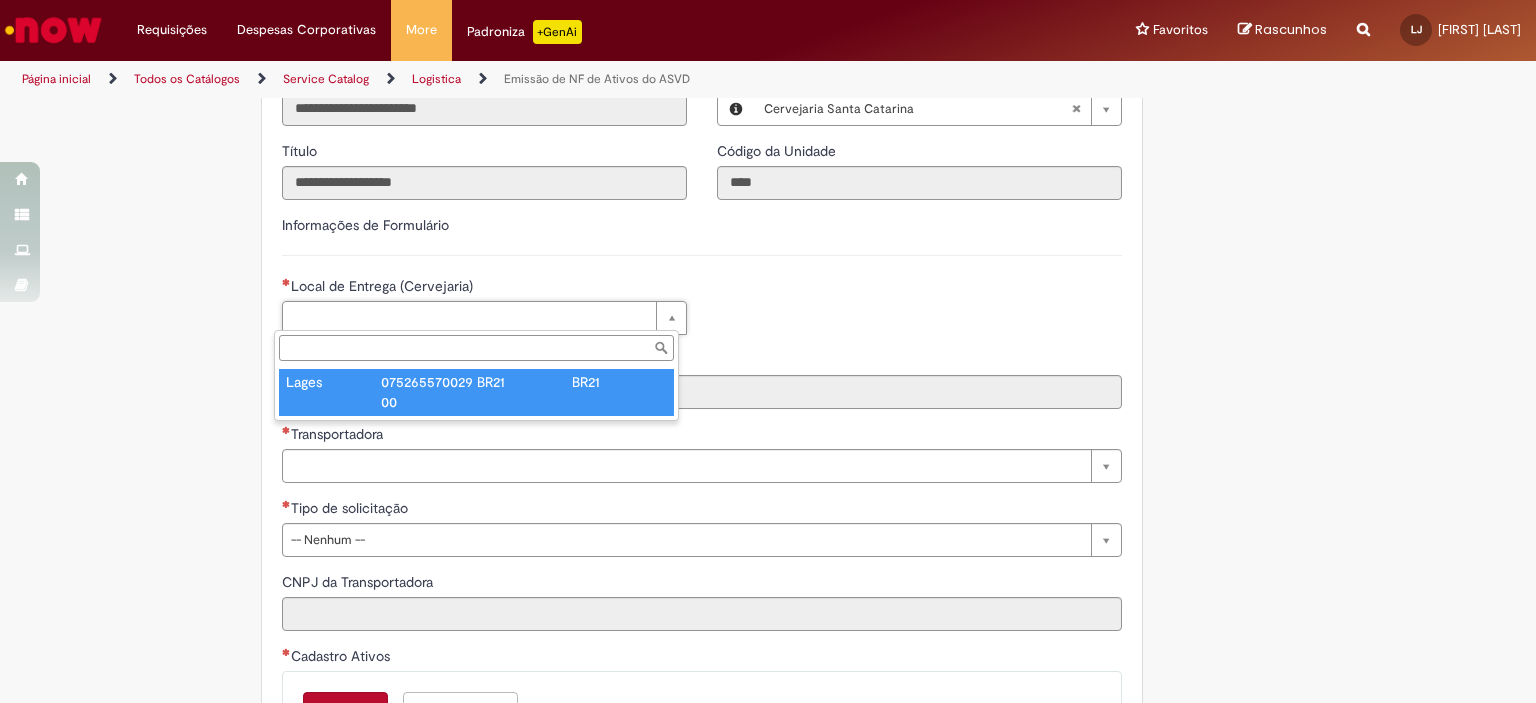 type on "****" 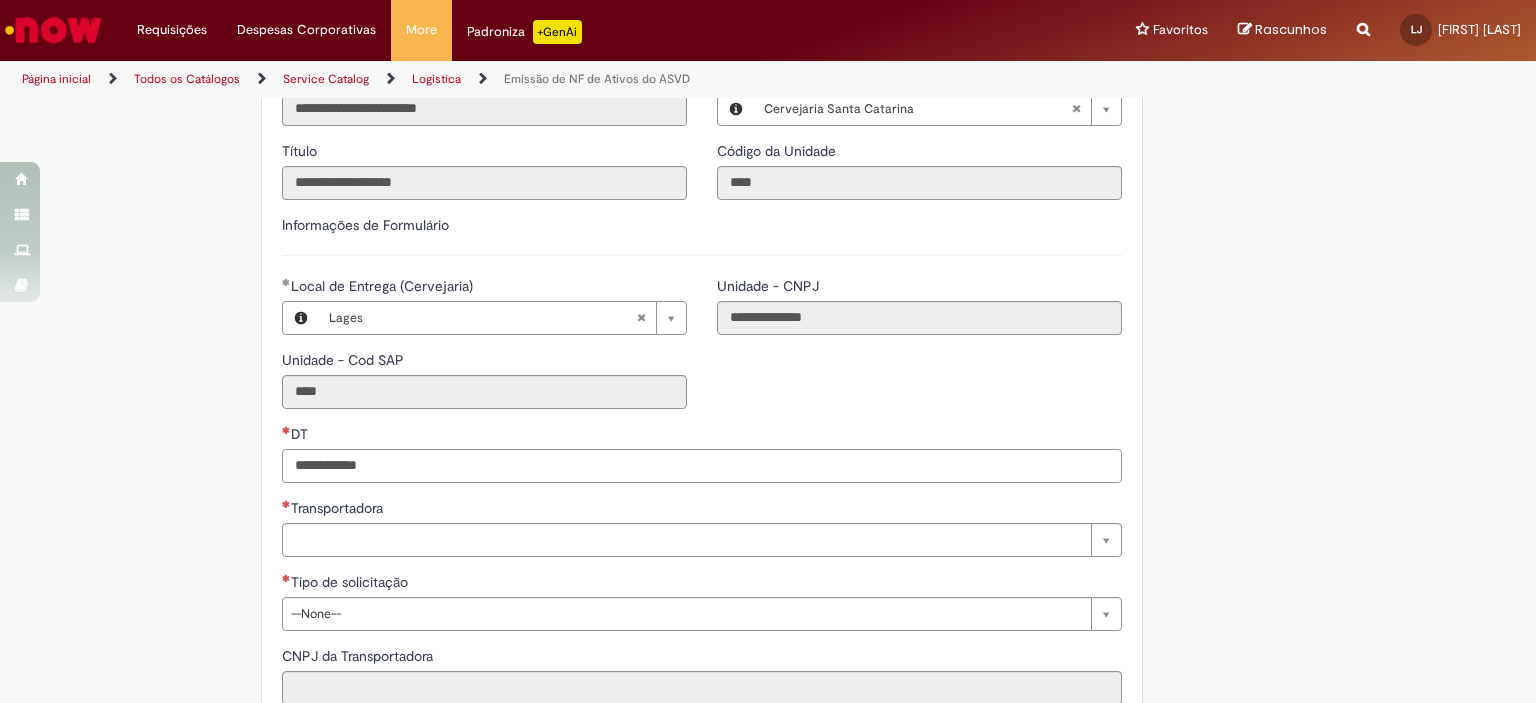 click on "DT" at bounding box center [702, 466] 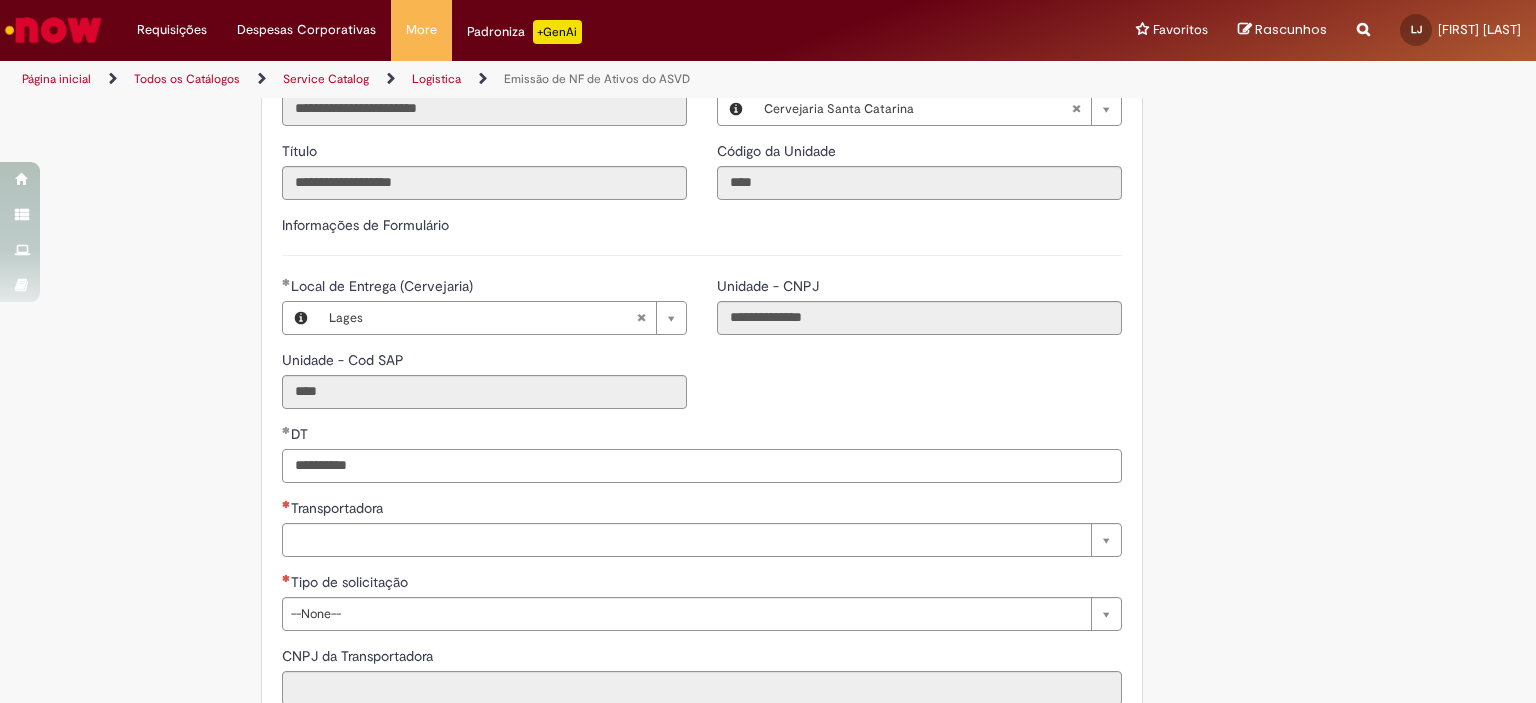 type on "**********" 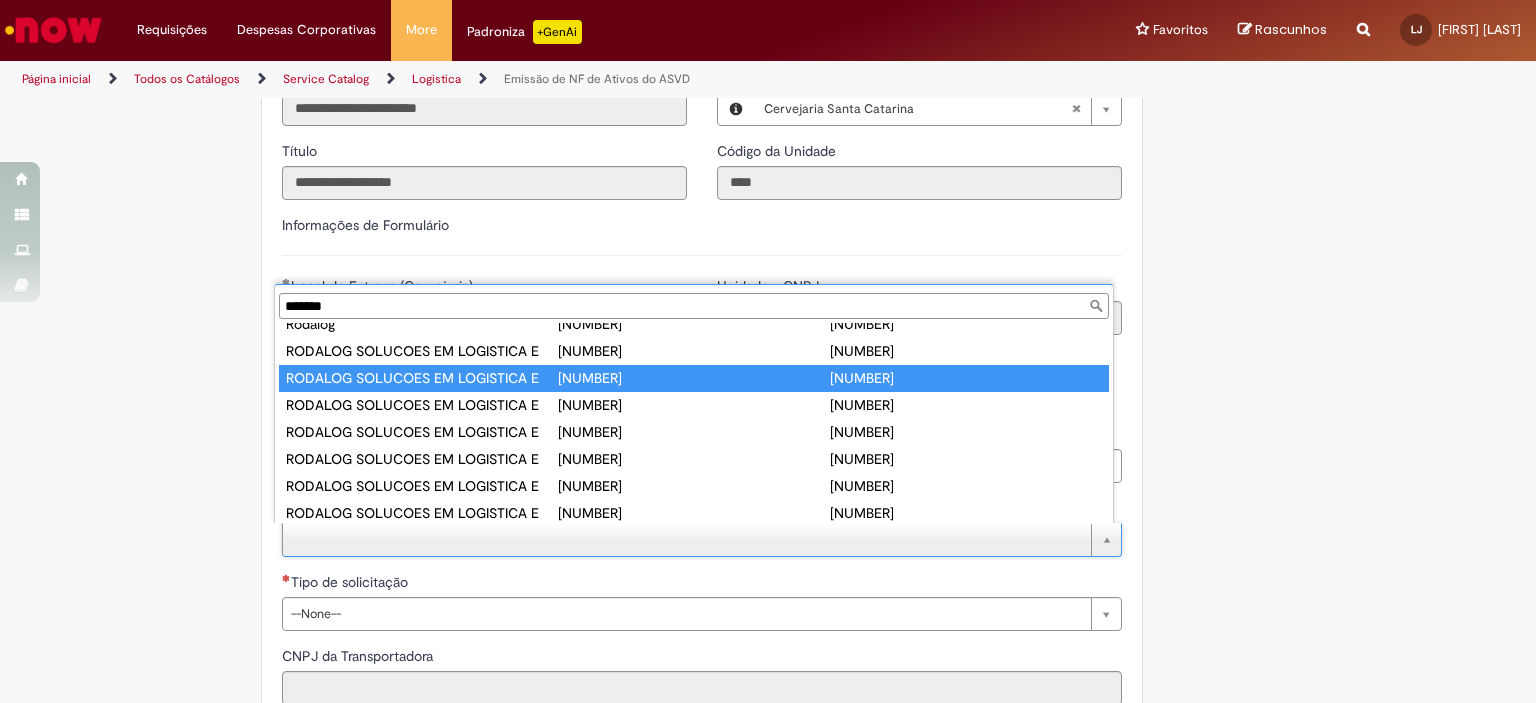 scroll, scrollTop: 0, scrollLeft: 0, axis: both 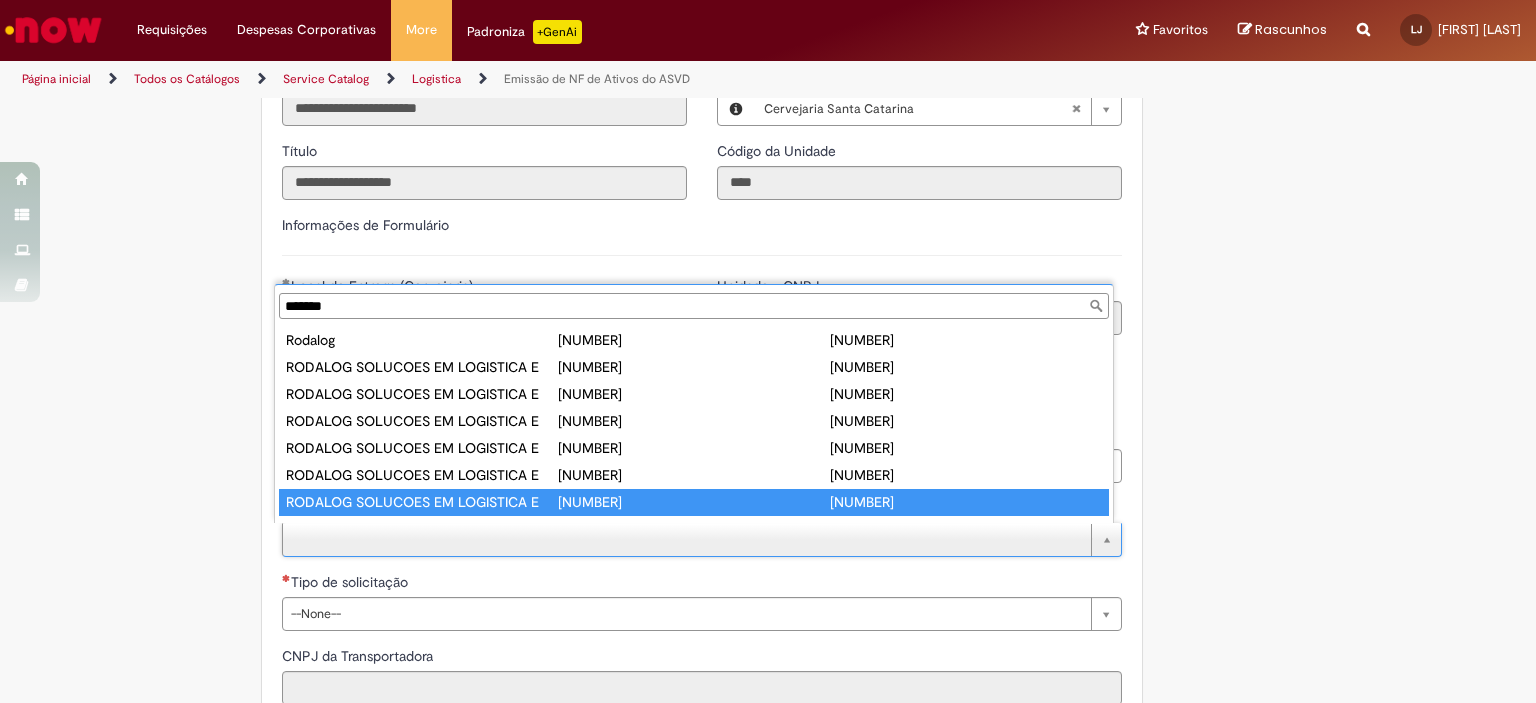 type on "*******" 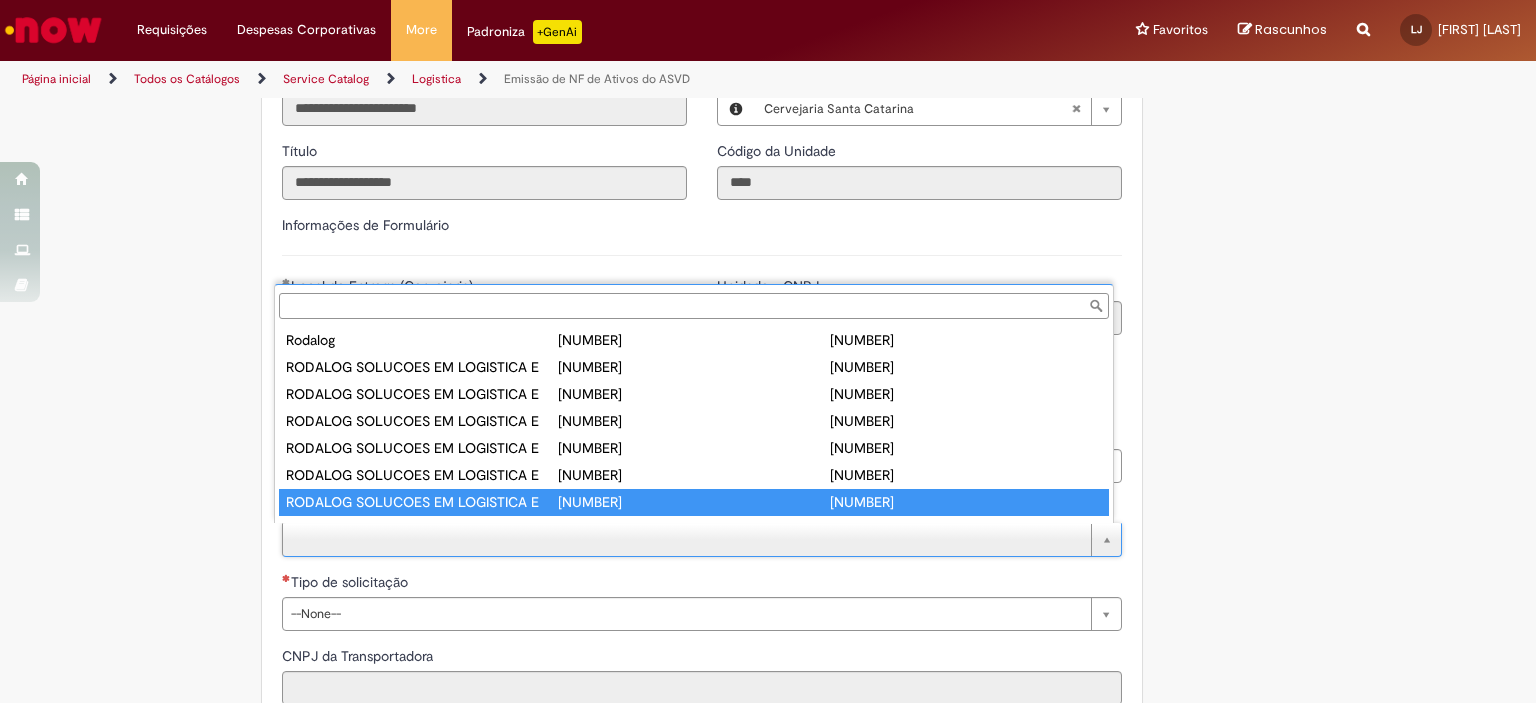 type on "**********" 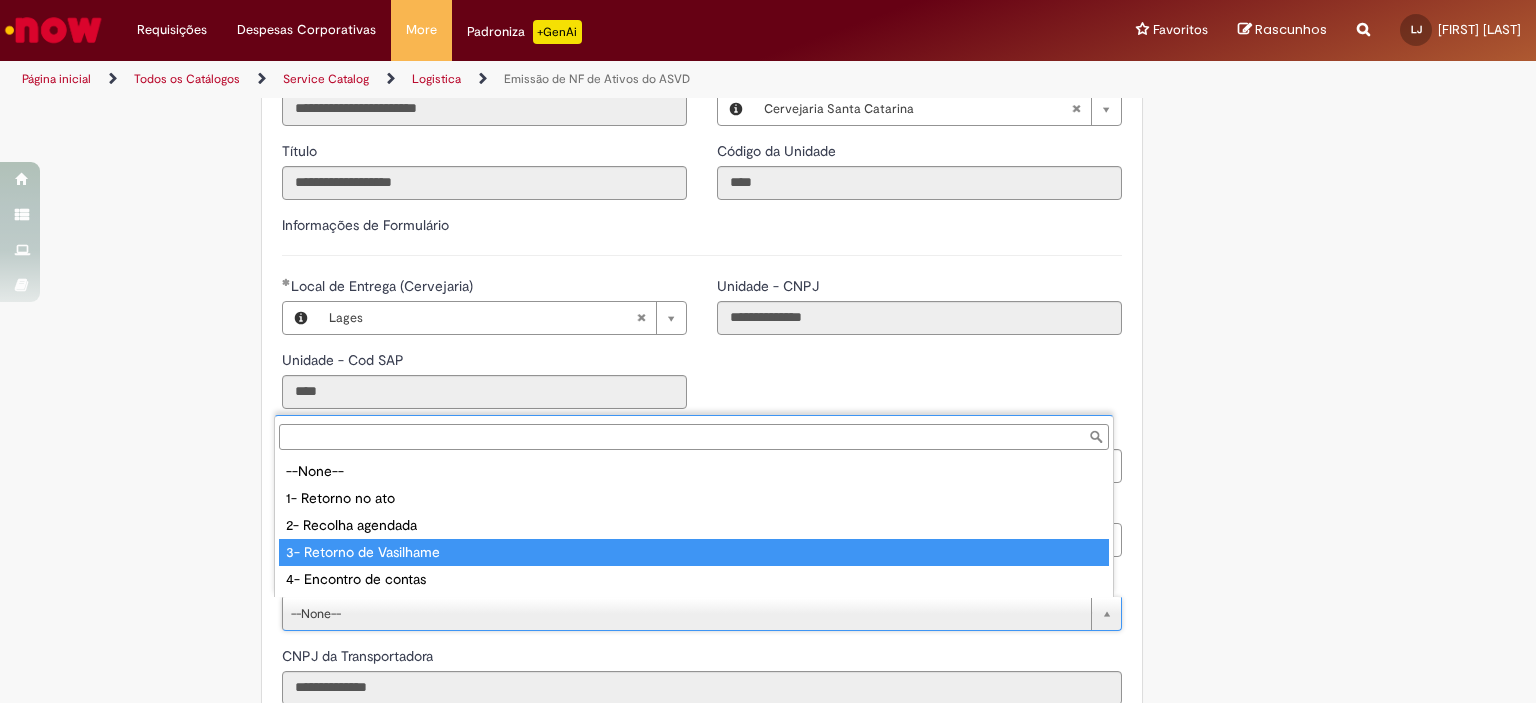 type on "**********" 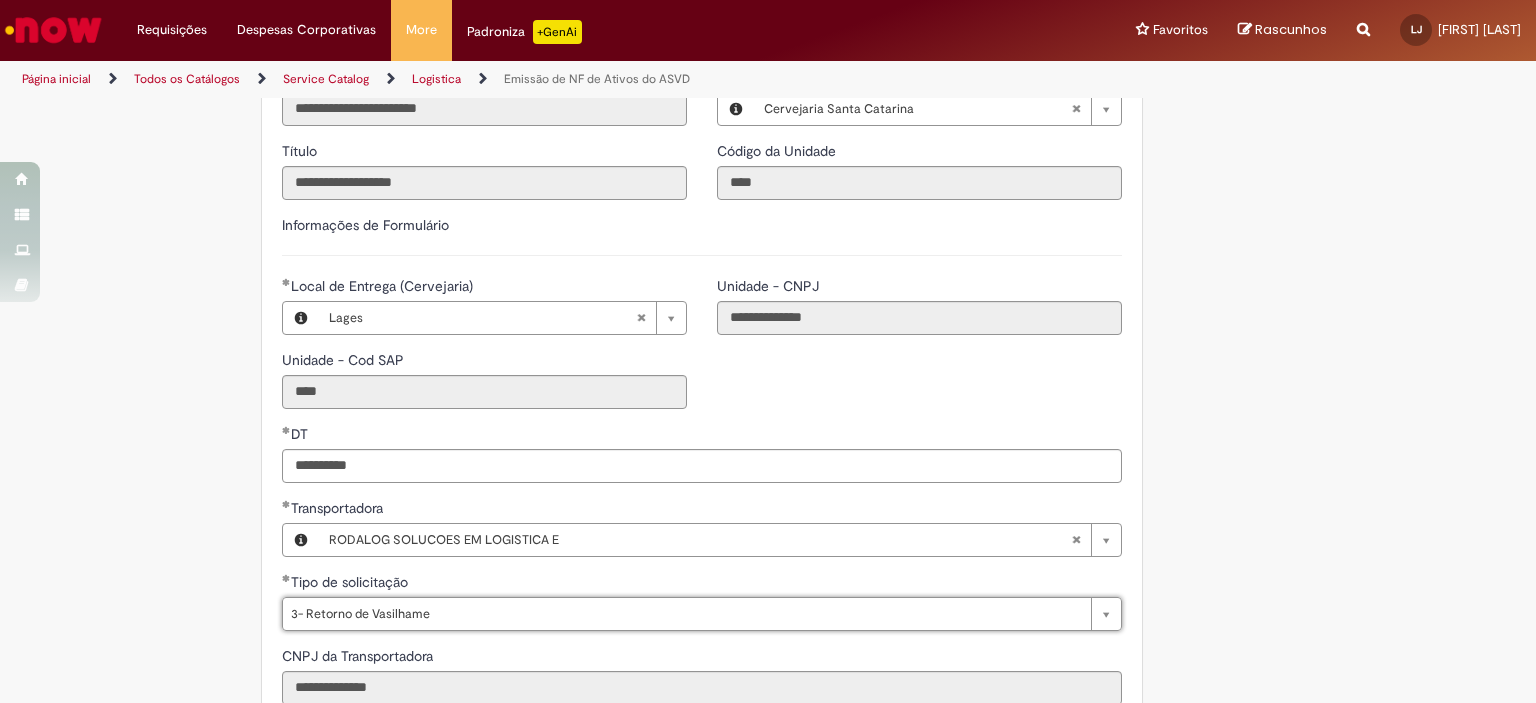 scroll, scrollTop: 600, scrollLeft: 0, axis: vertical 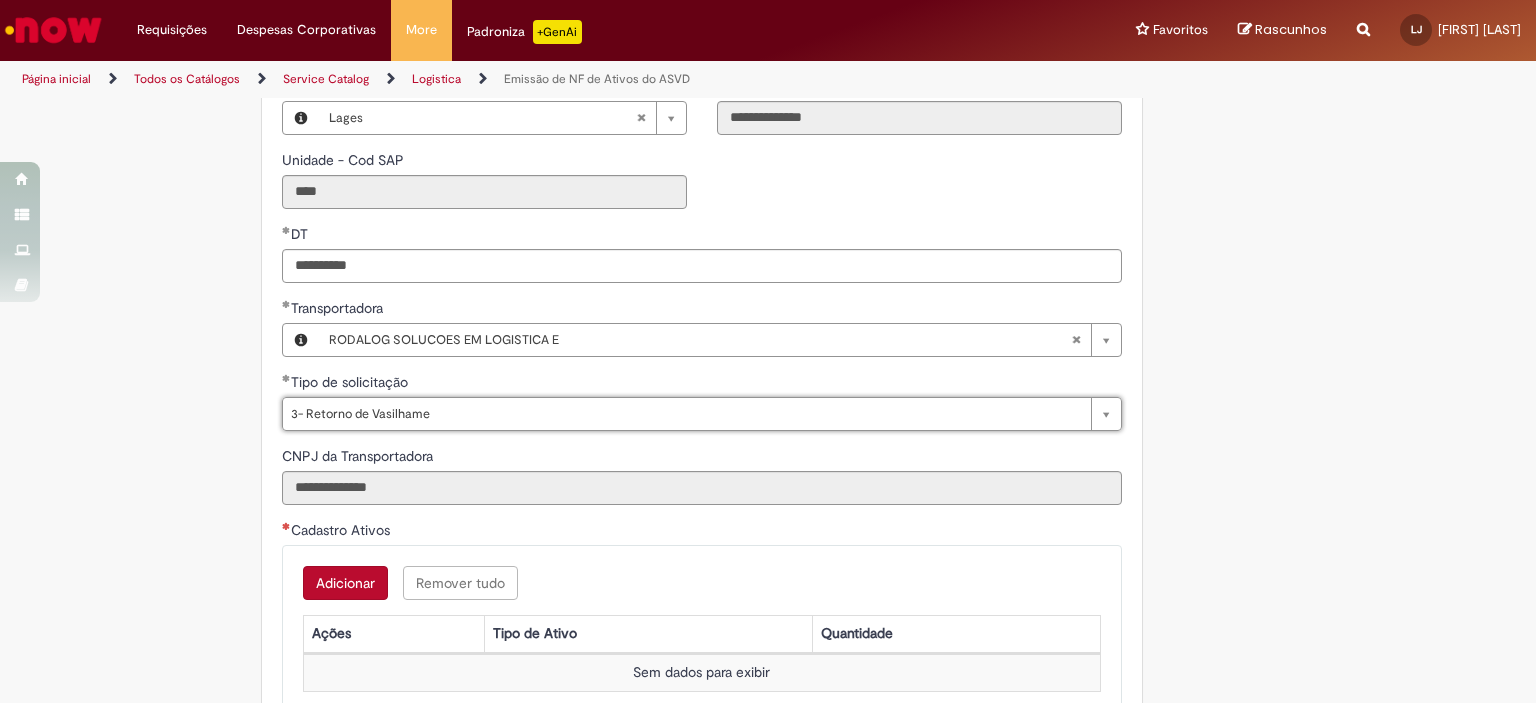 click on "Adicionar" at bounding box center [345, 583] 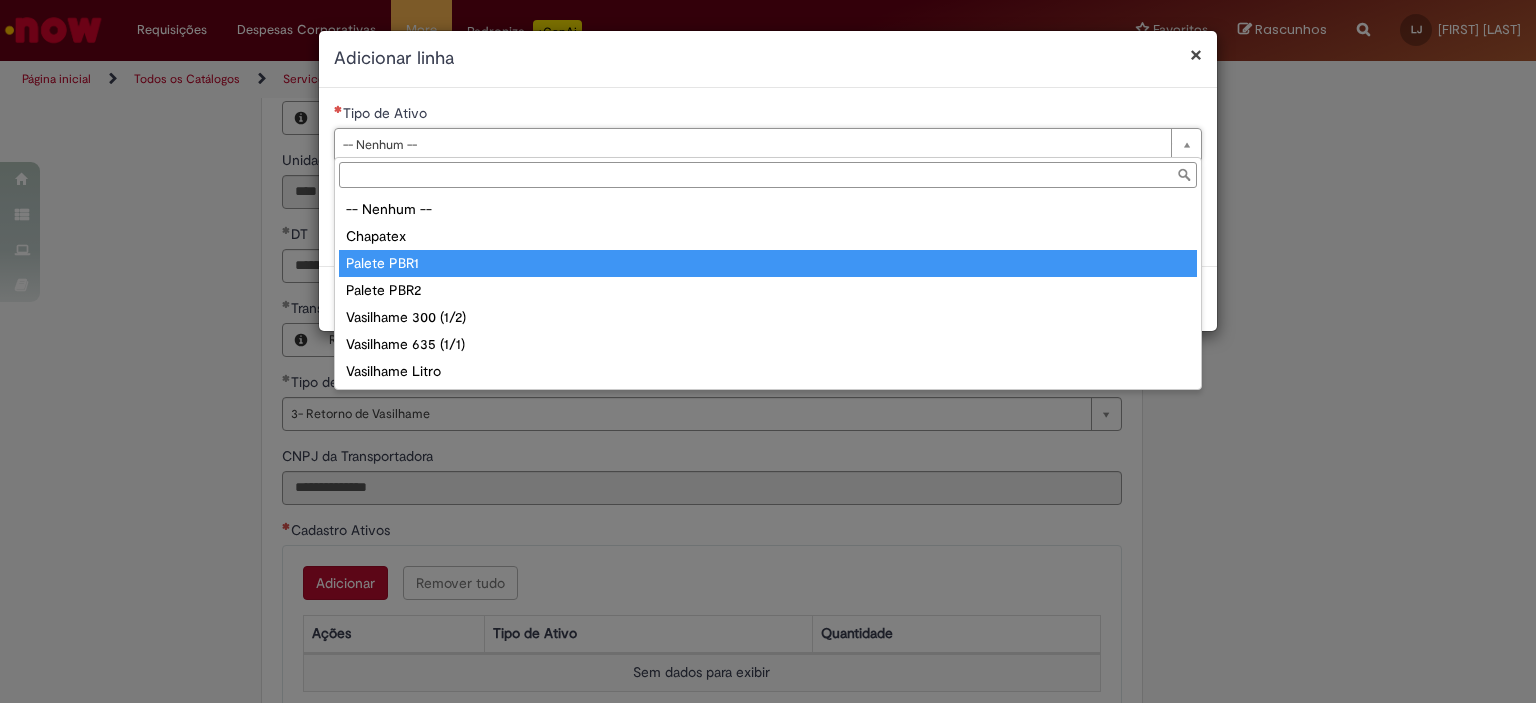 type on "**********" 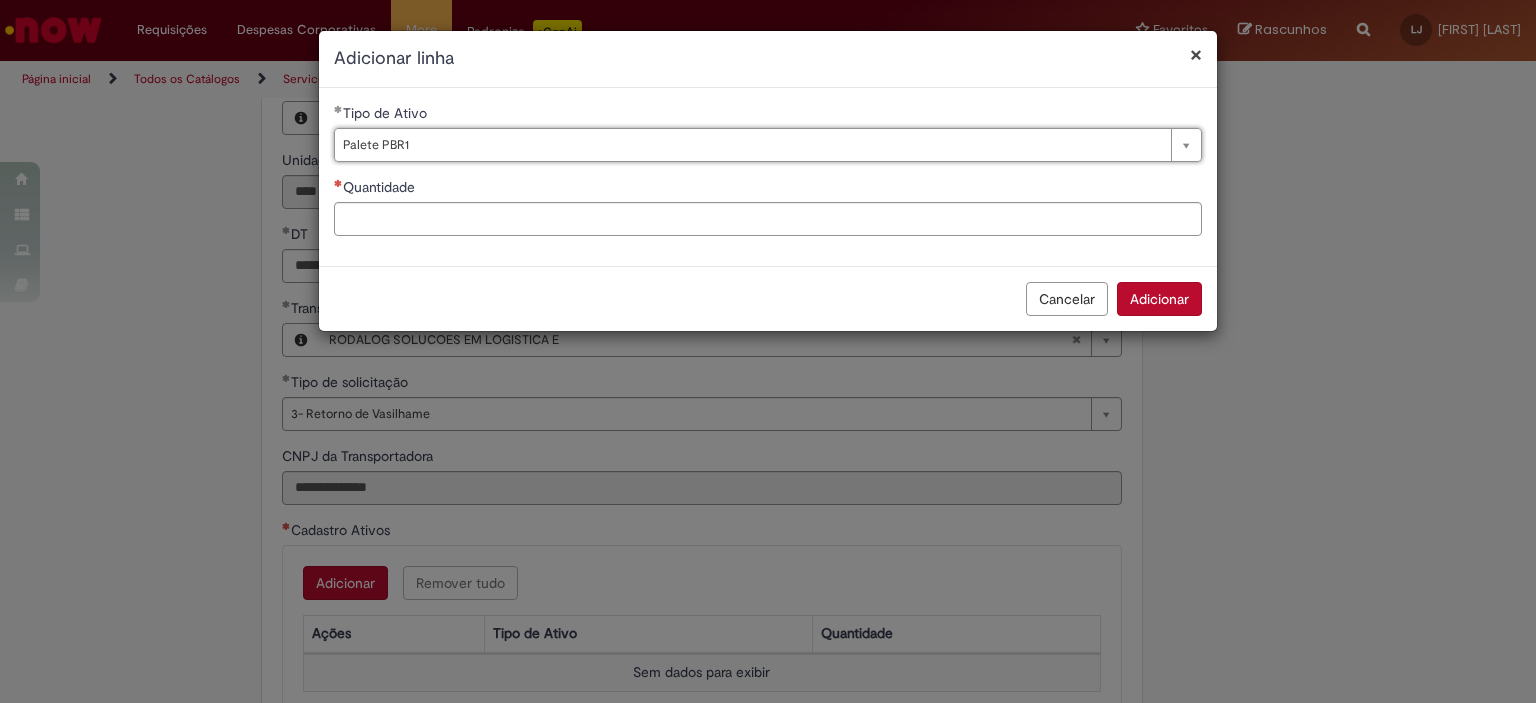 click on "Quantidade" at bounding box center (768, 189) 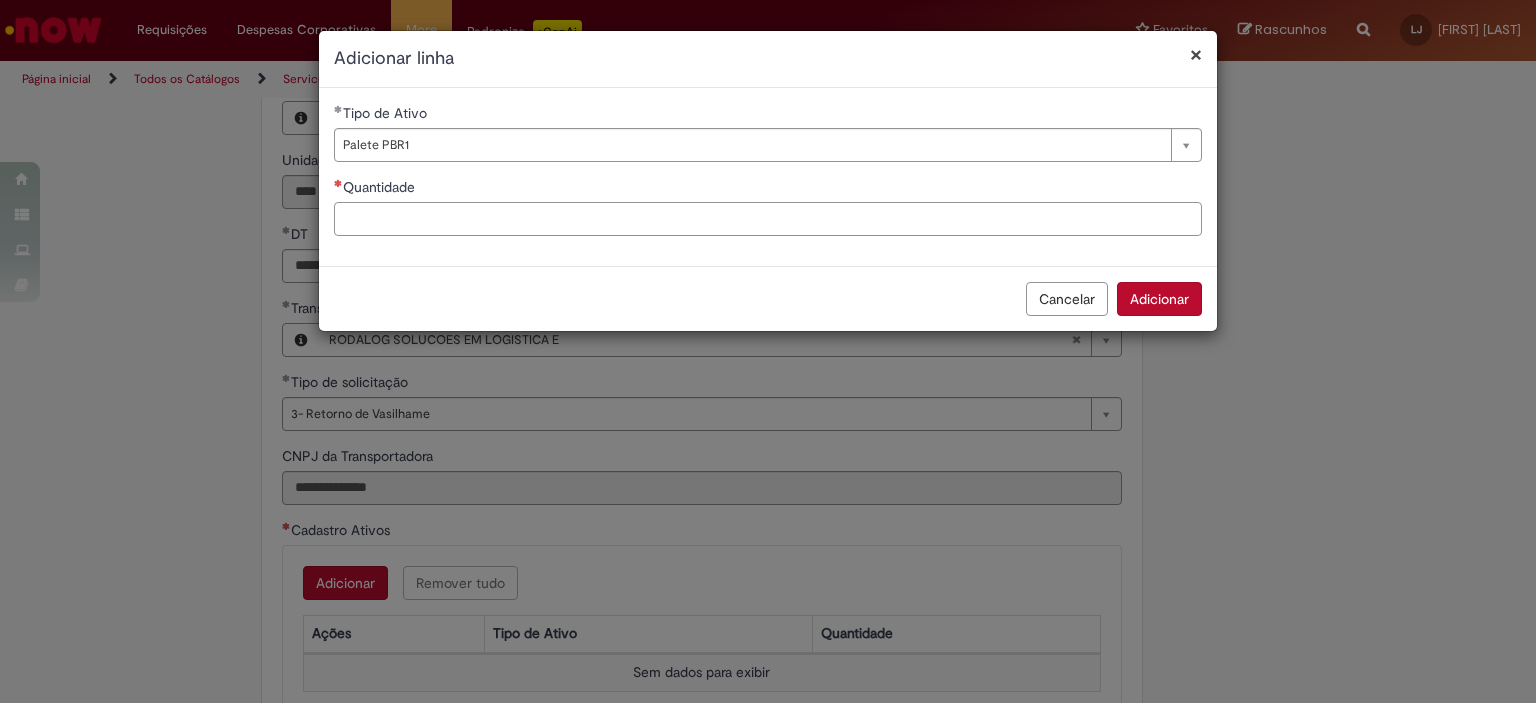click on "Quantidade" at bounding box center (768, 219) 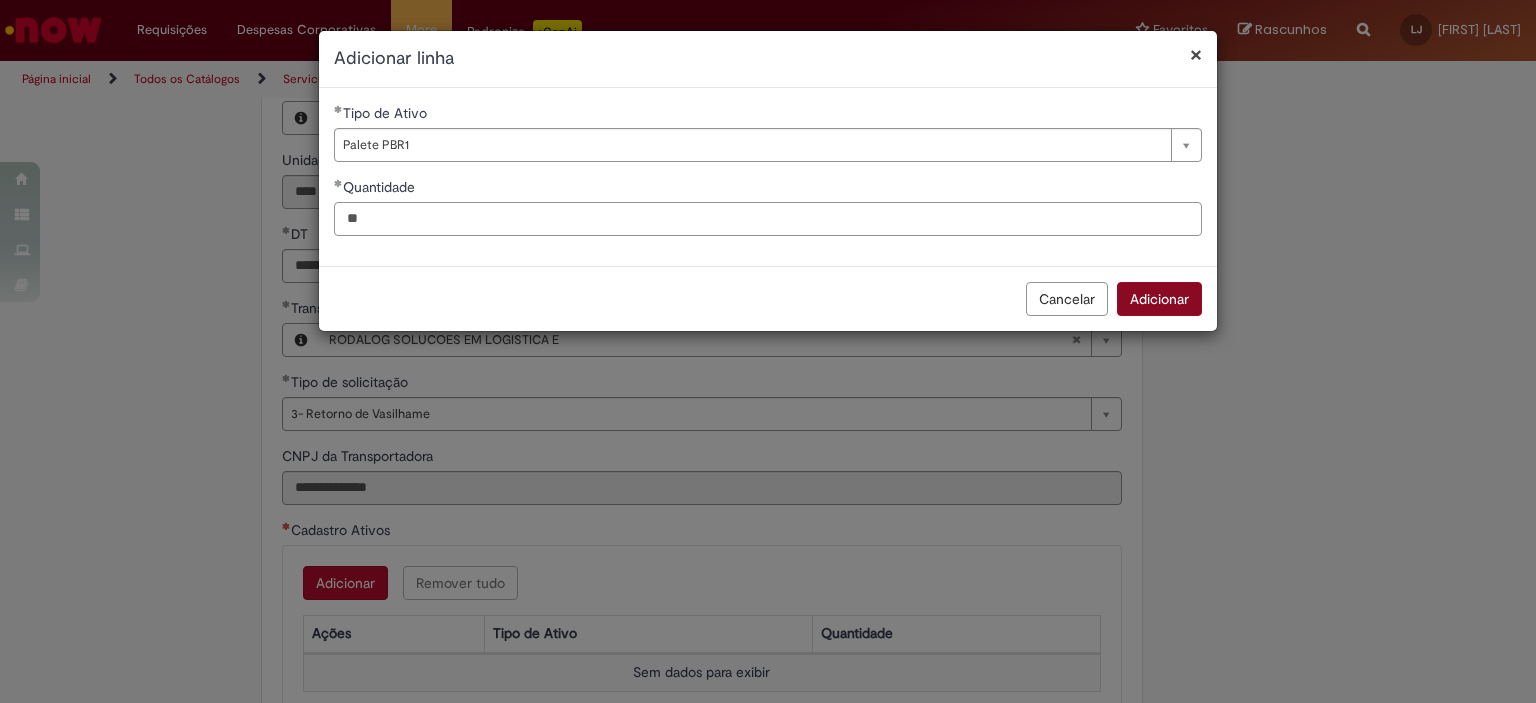 type on "**" 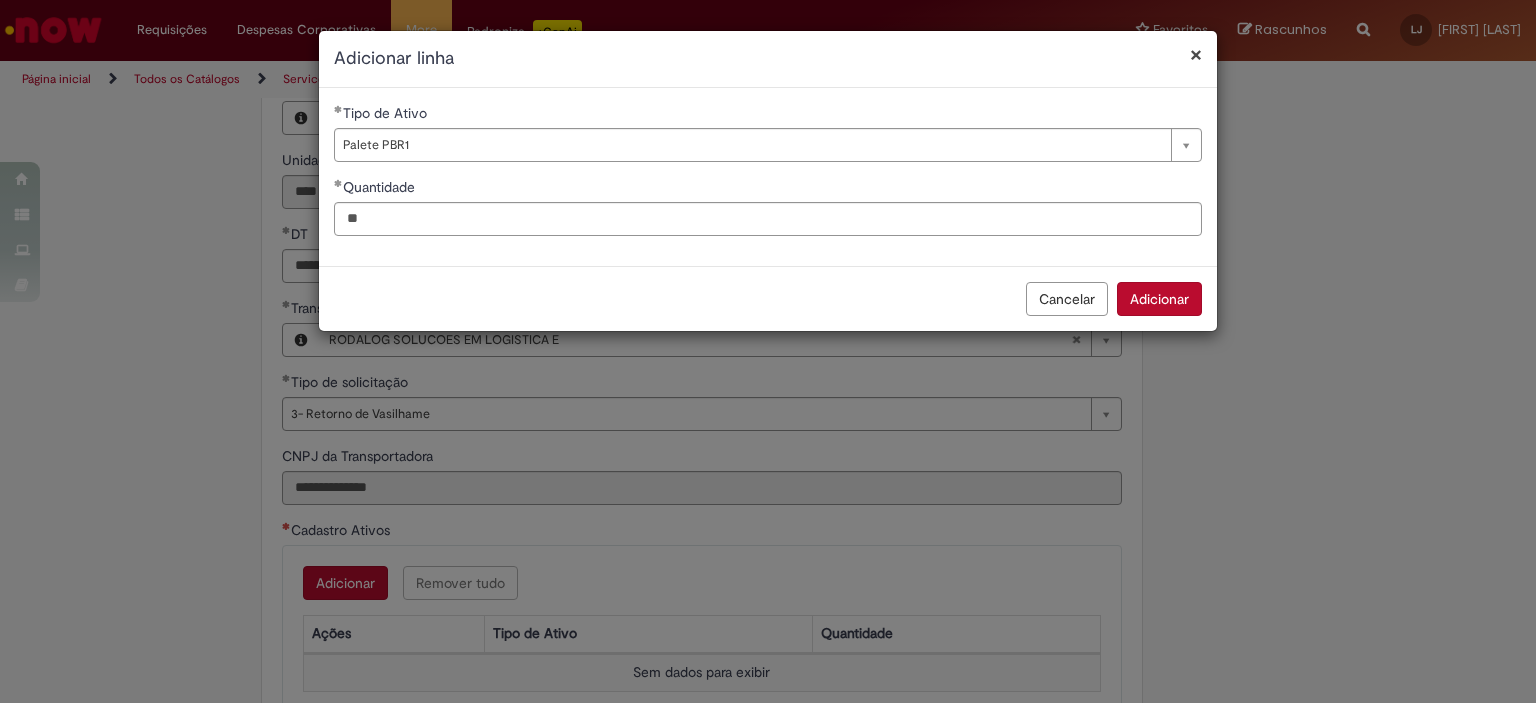 click on "Adicionar" at bounding box center [1159, 299] 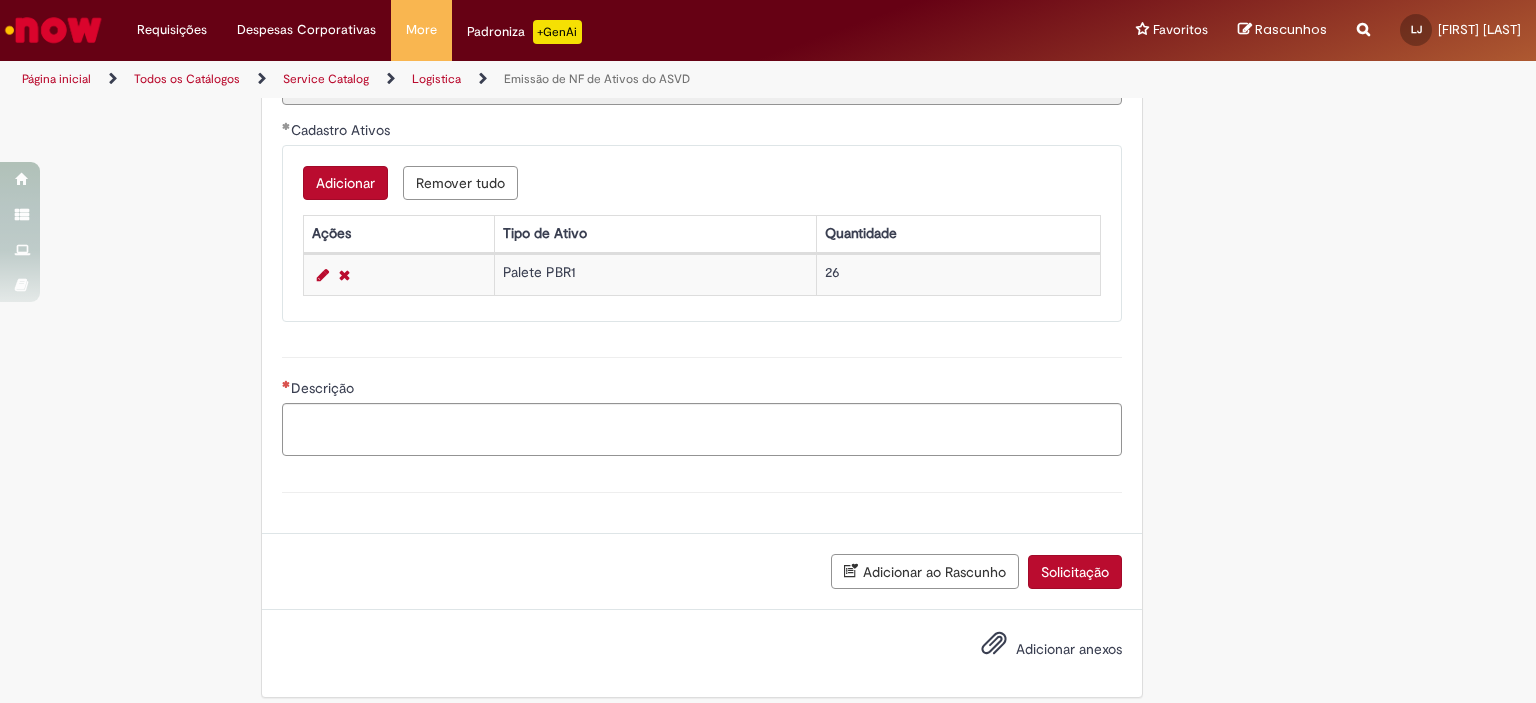 scroll, scrollTop: 1012, scrollLeft: 0, axis: vertical 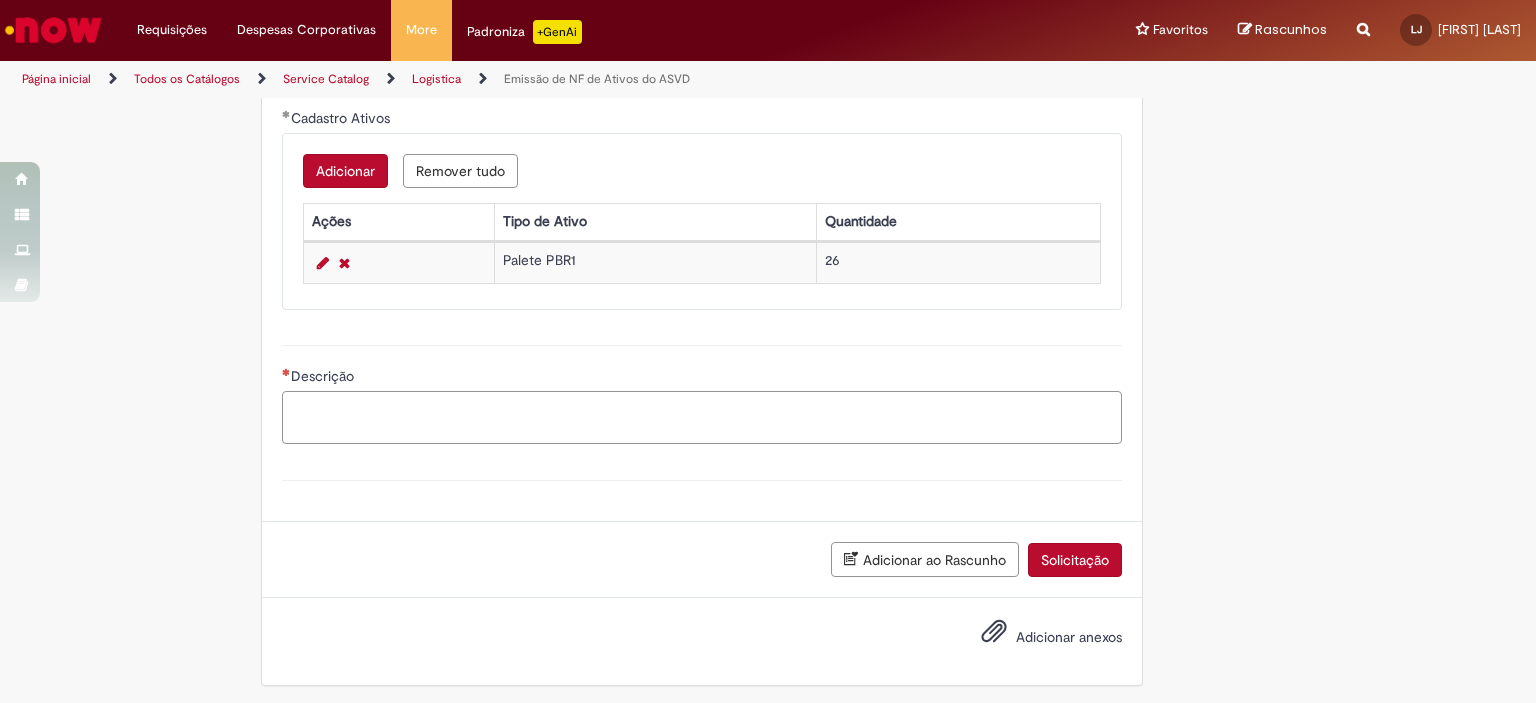 click on "Descrição" at bounding box center (702, 418) 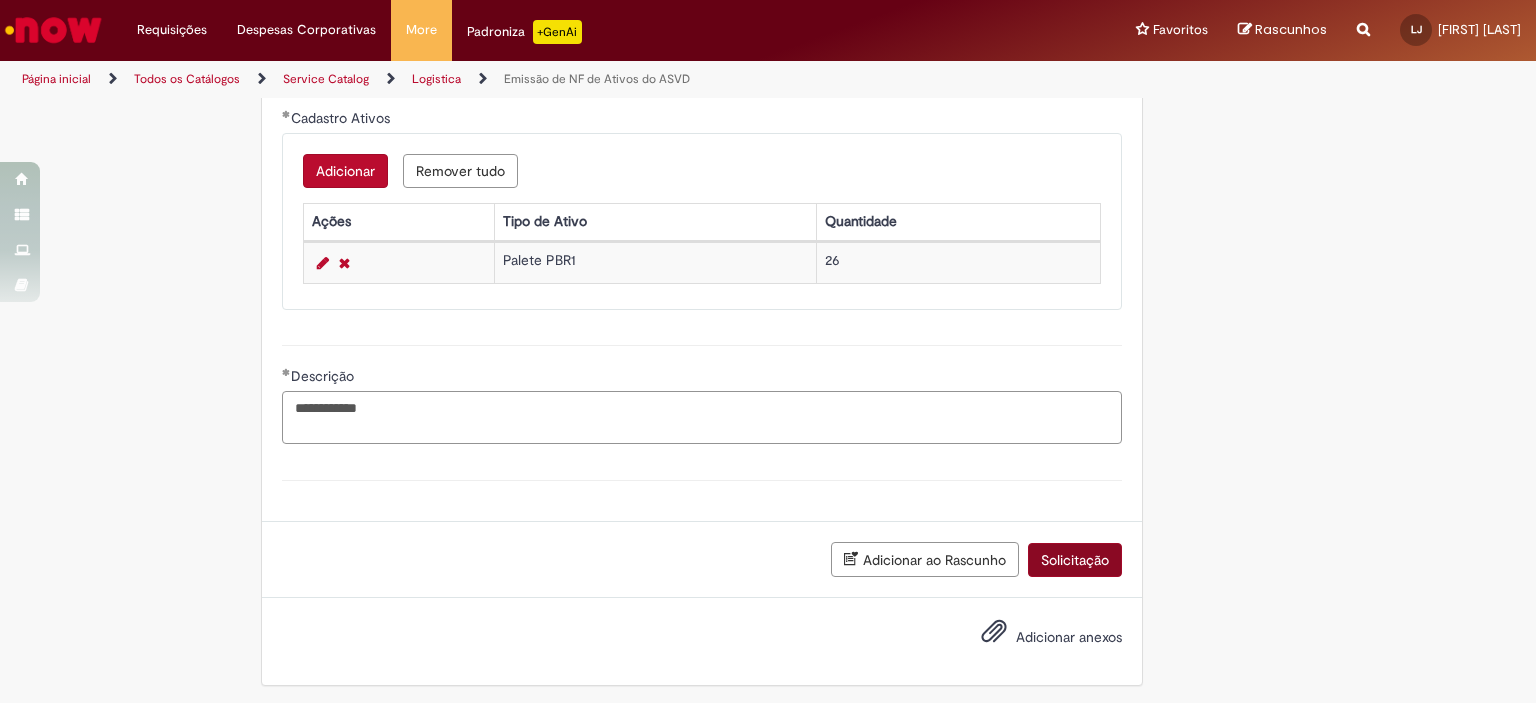 type on "**********" 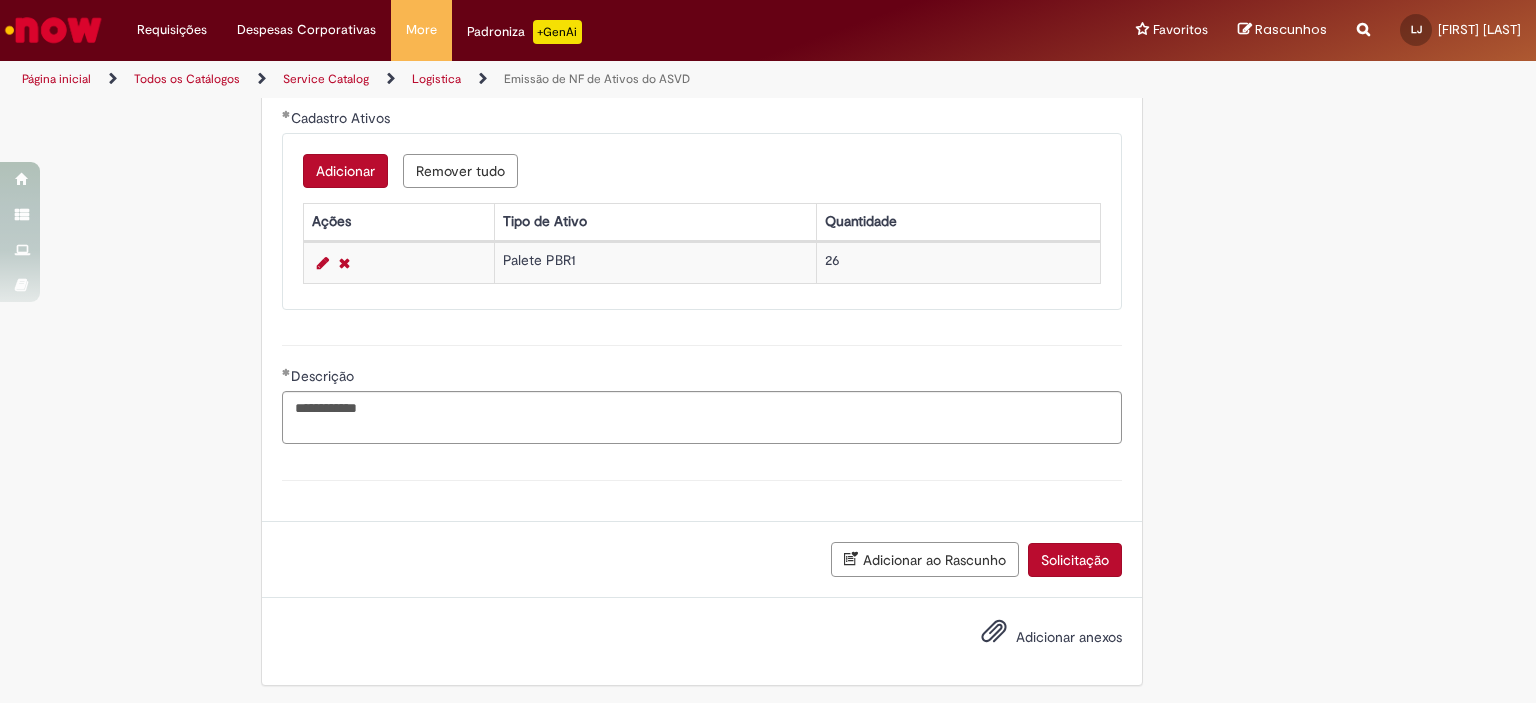 click on "Solicitação" at bounding box center [1075, 560] 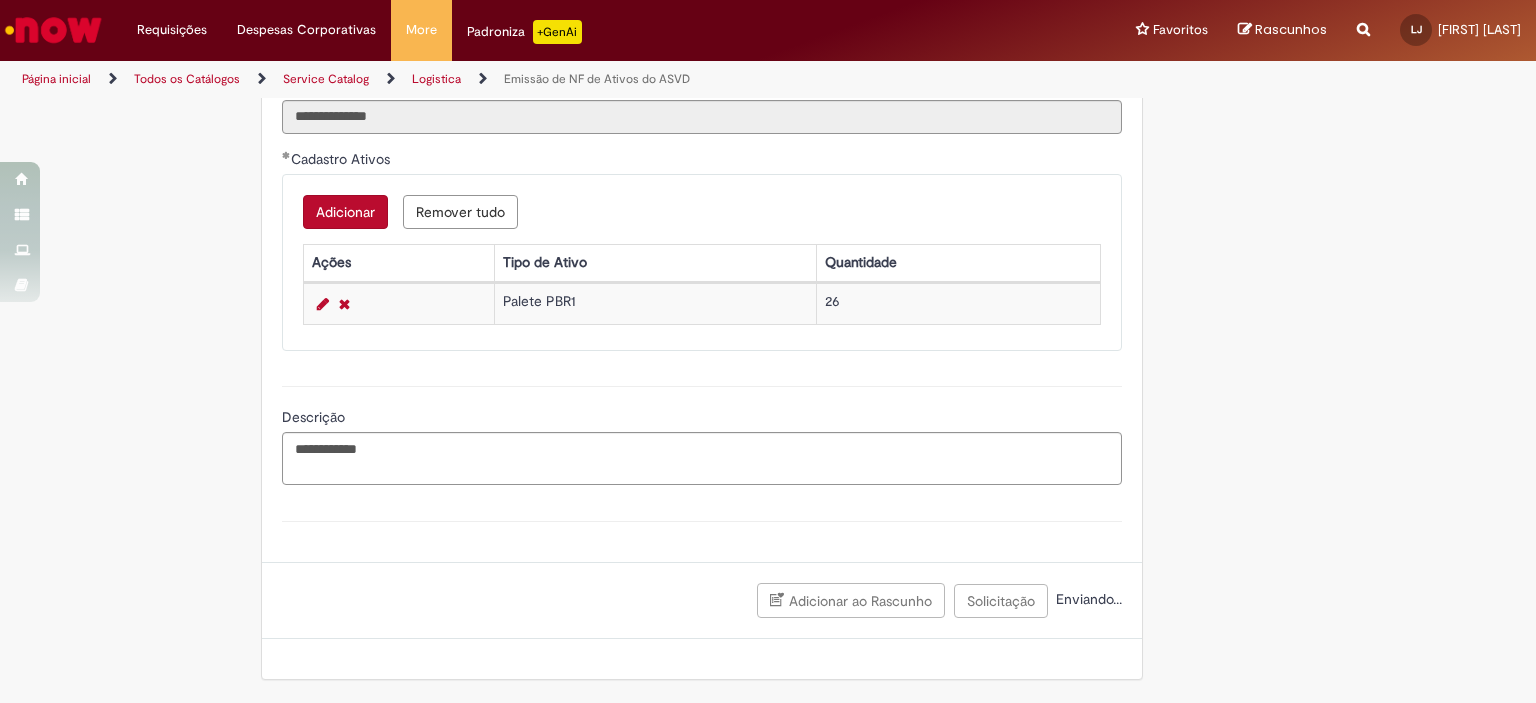 scroll, scrollTop: 966, scrollLeft: 0, axis: vertical 